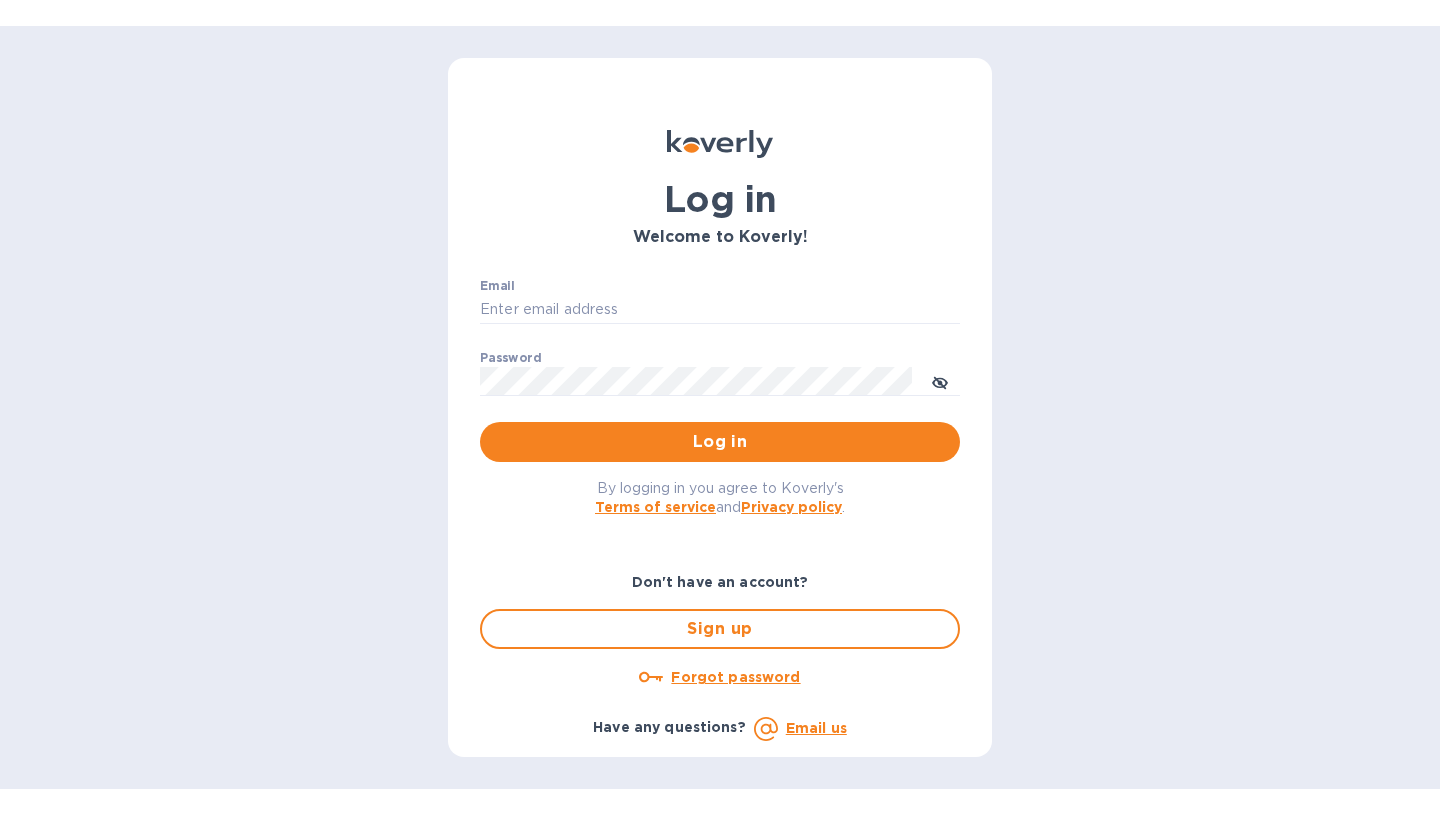 scroll, scrollTop: 0, scrollLeft: 0, axis: both 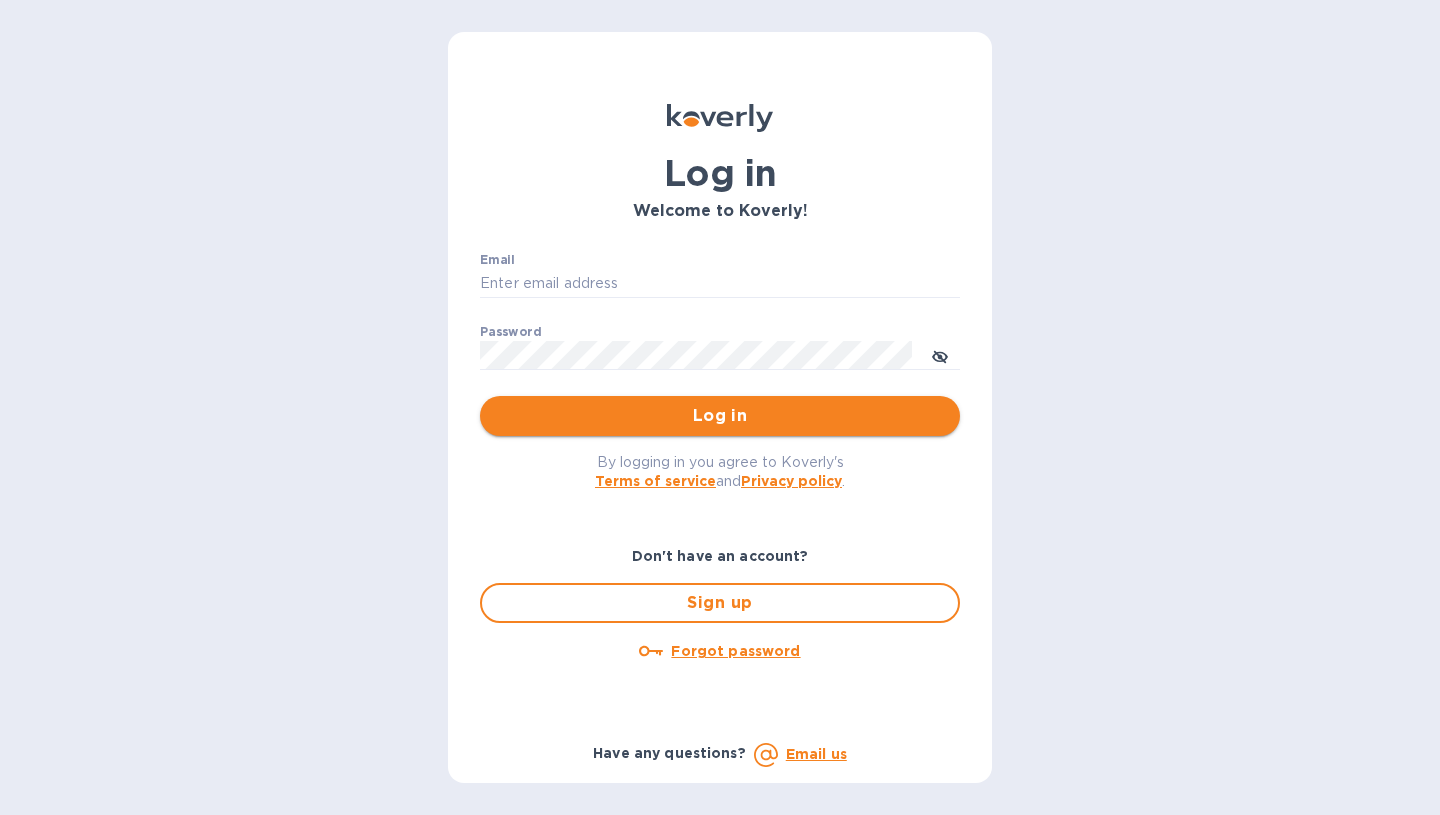 type on "[EMAIL]" 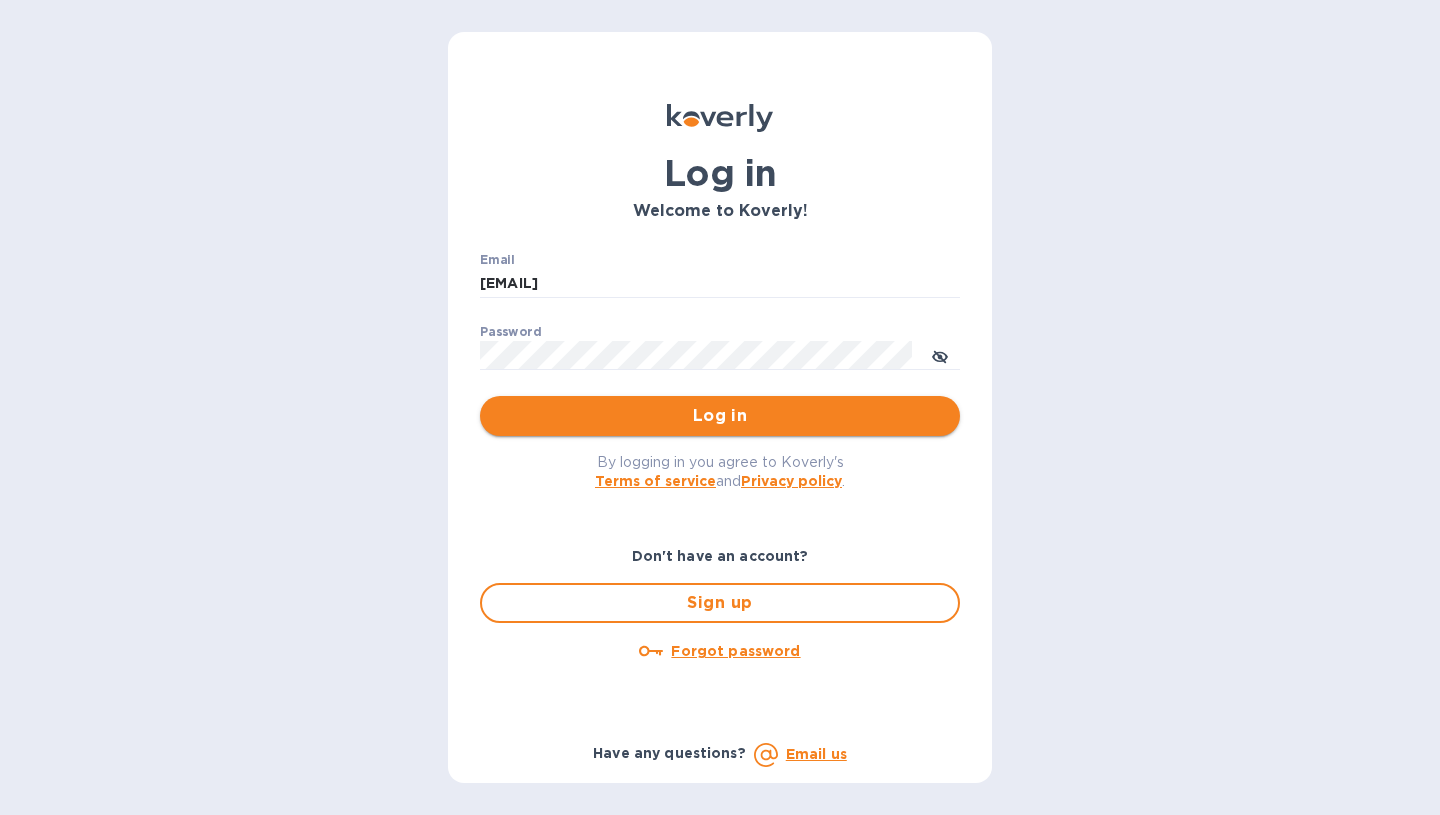 click on "Log in" at bounding box center [720, 416] 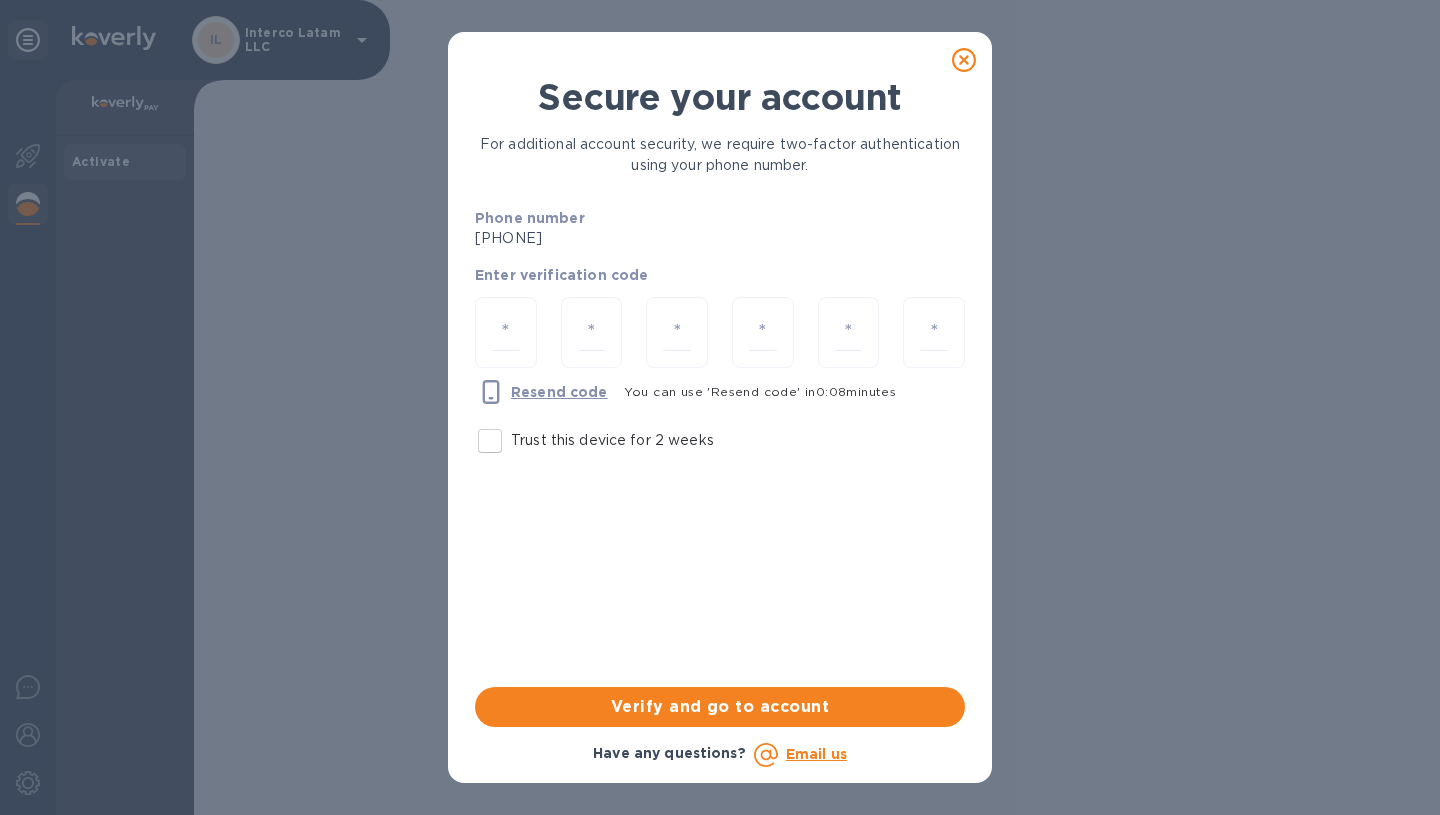 click on "Trust this device for 2 weeks" at bounding box center [490, 441] 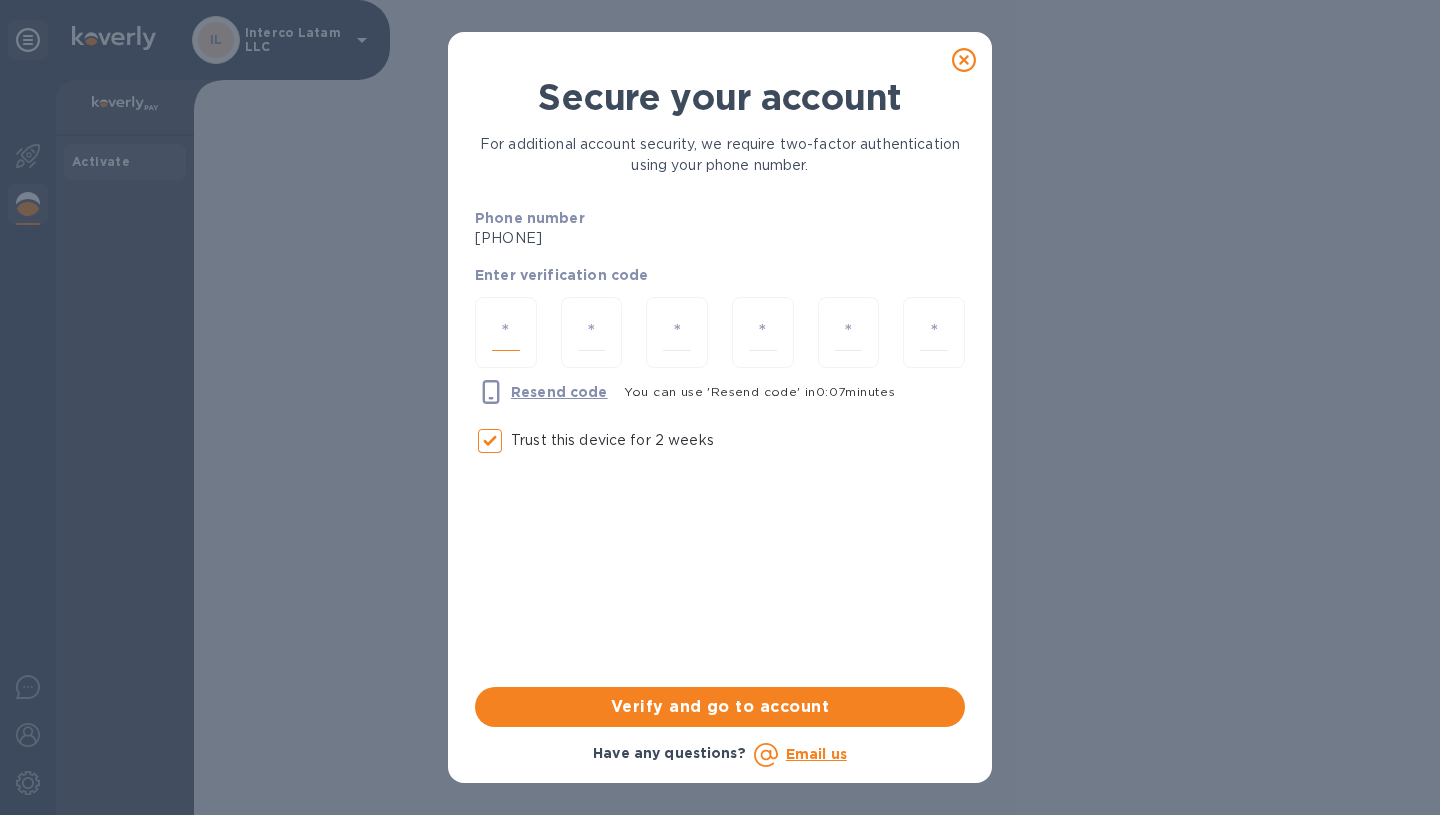 click at bounding box center (506, 332) 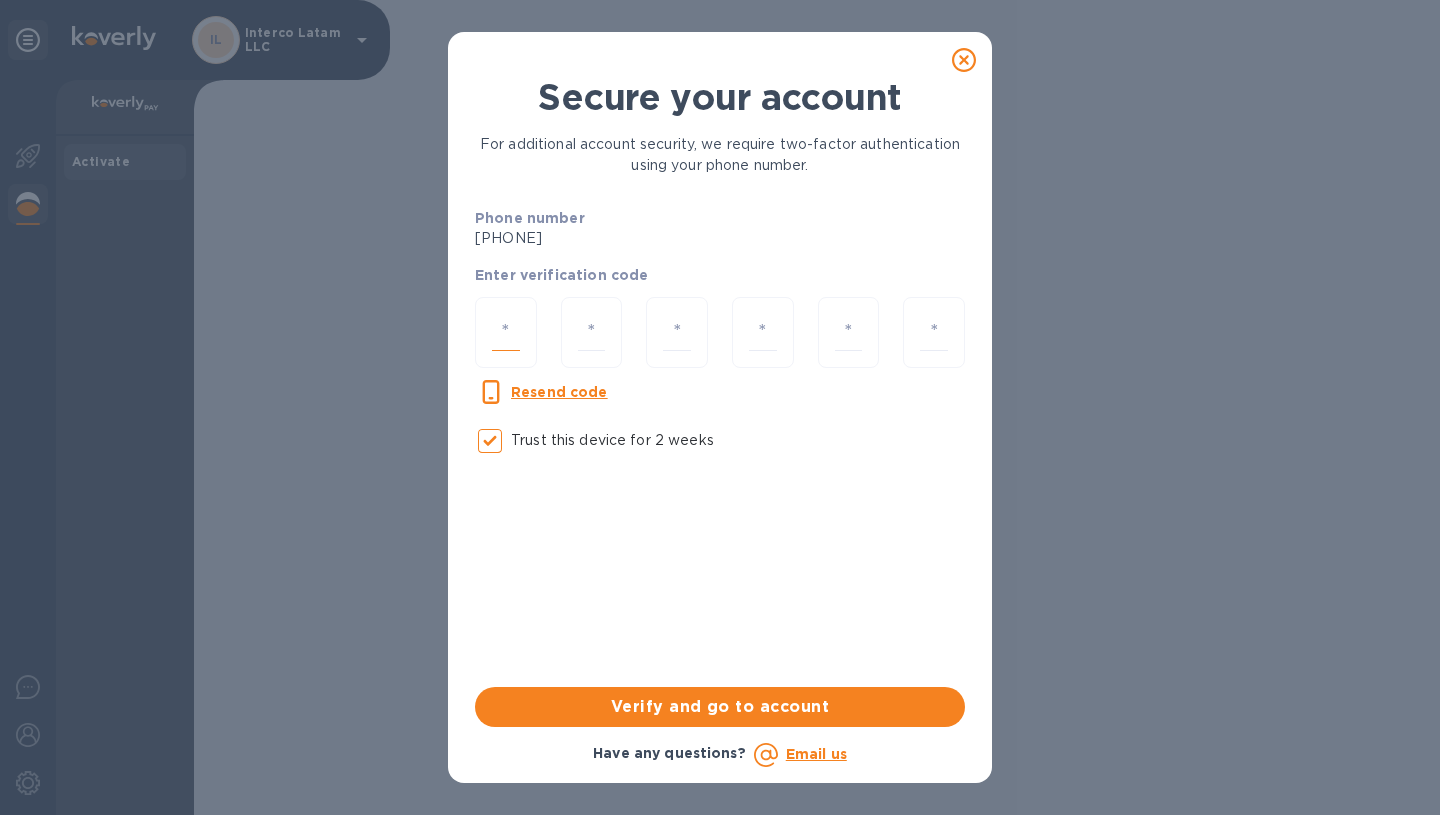 type on "4" 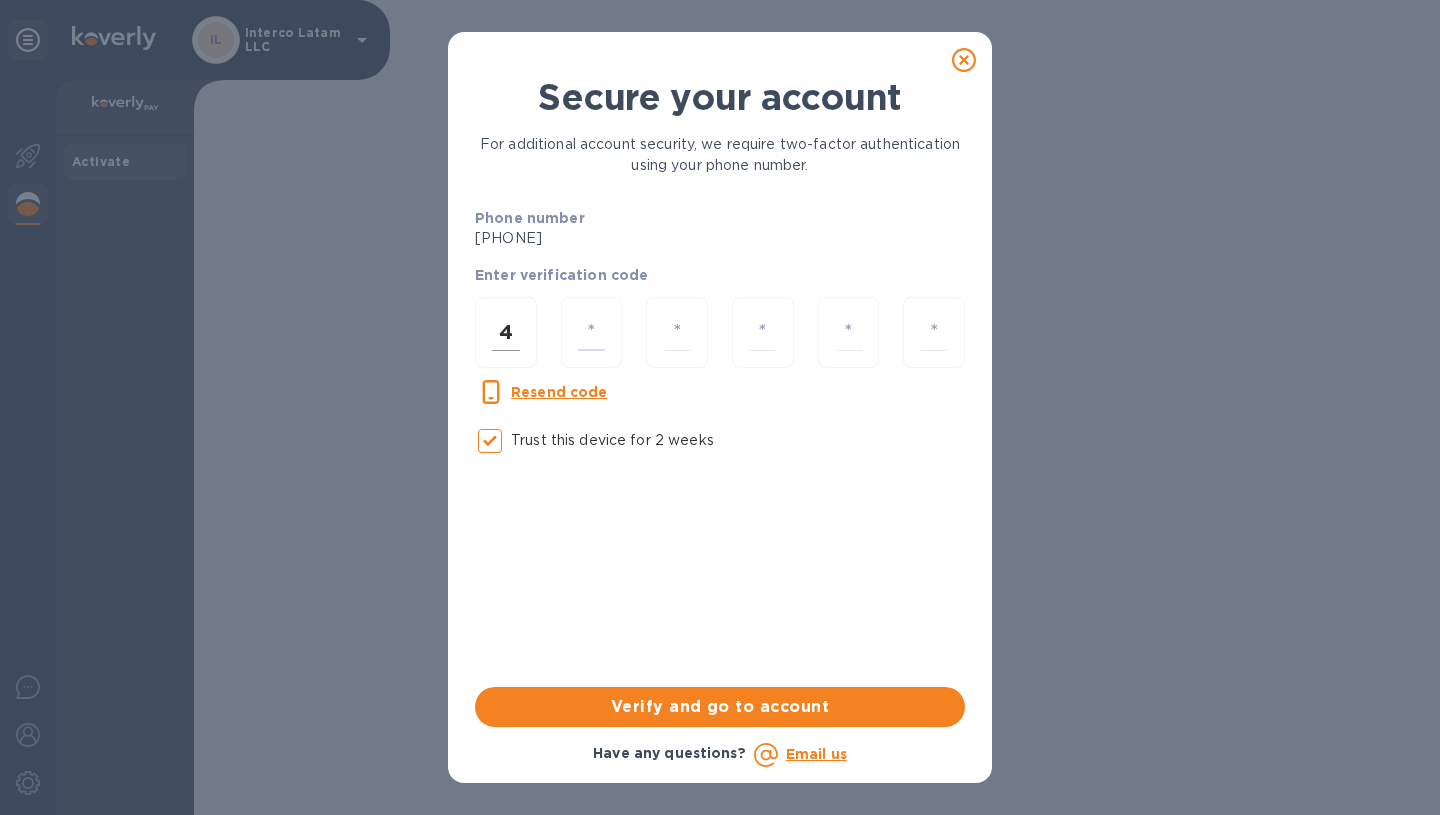 type on "2" 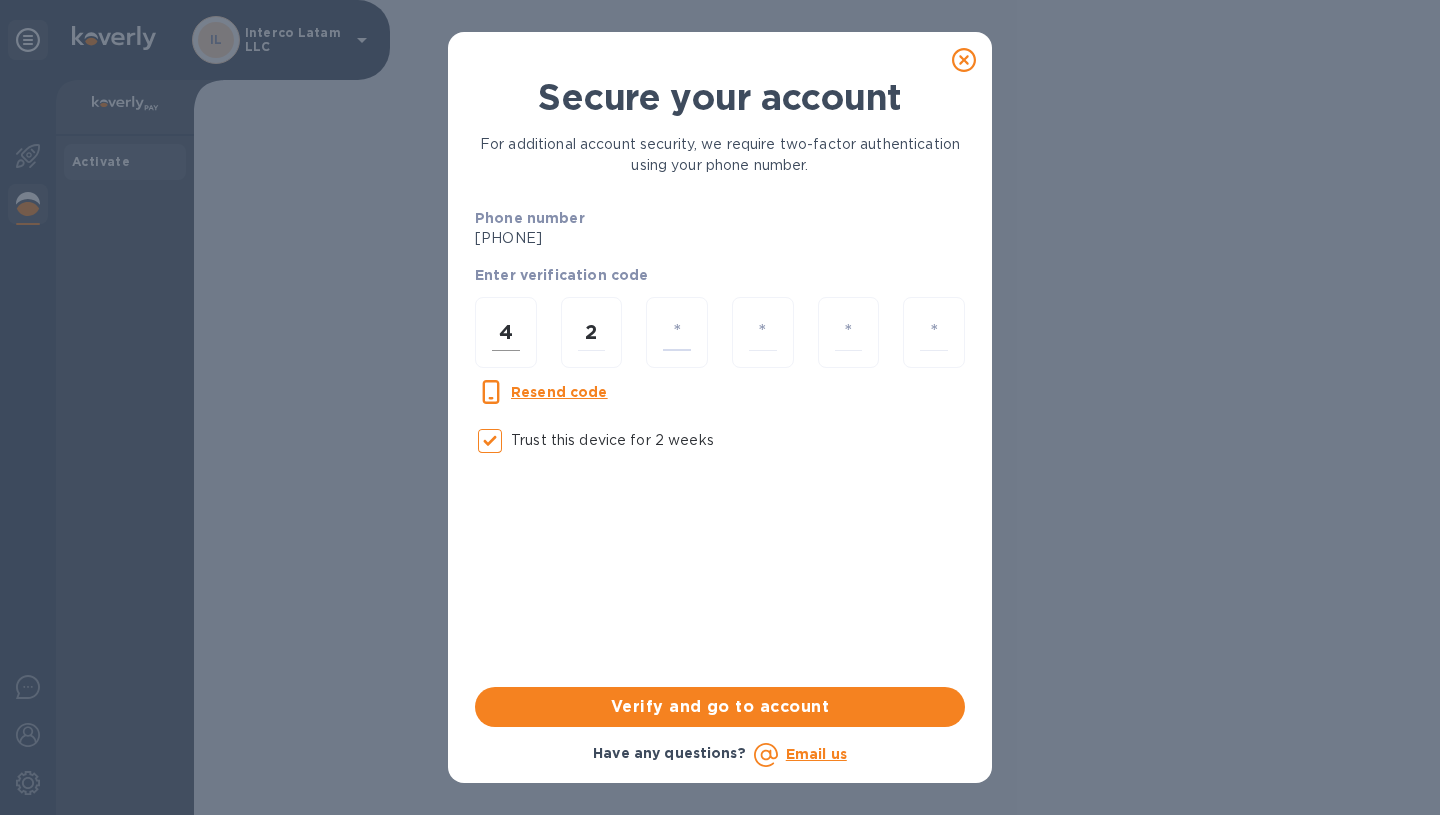 type on "9" 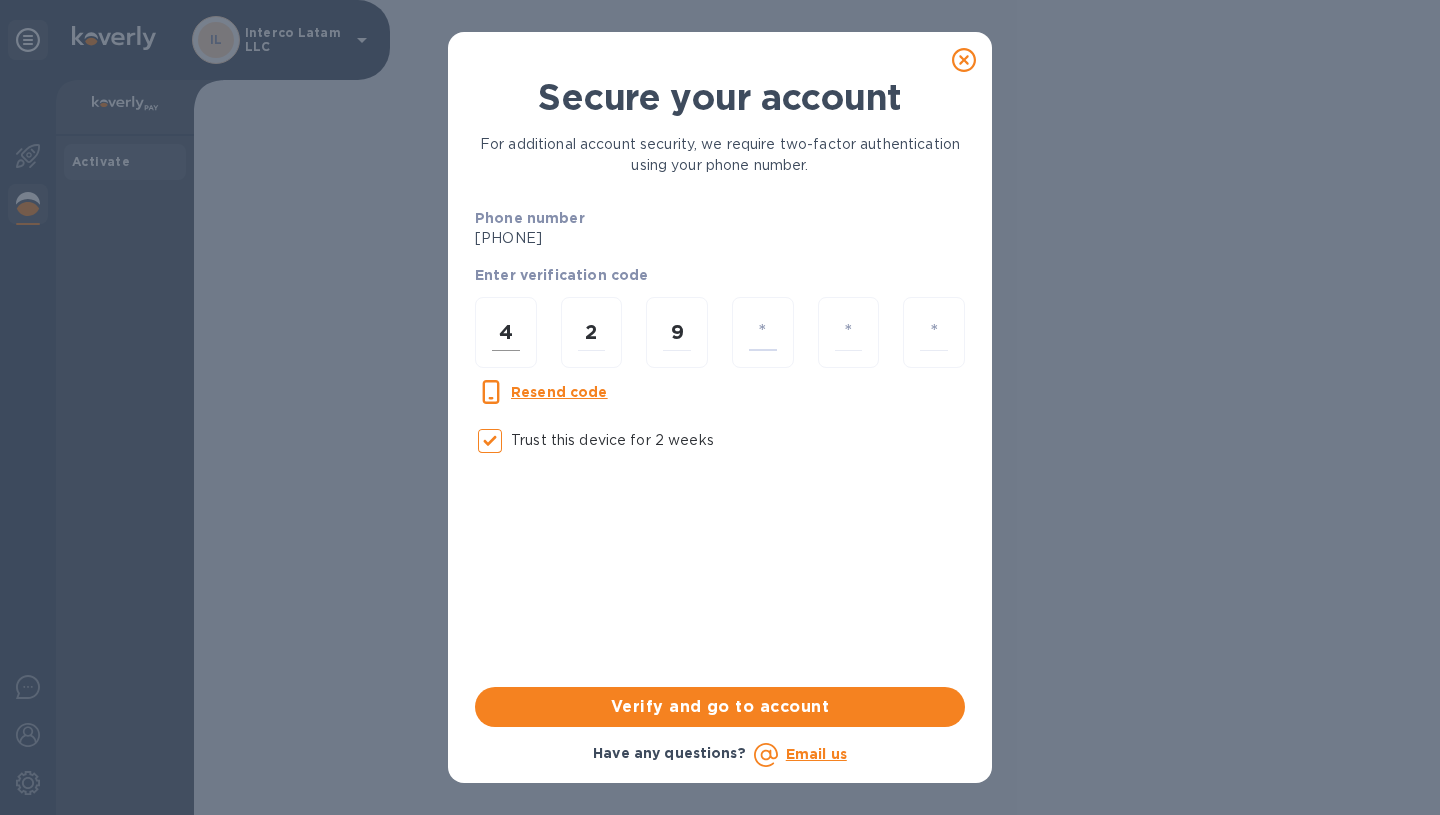 type on "7" 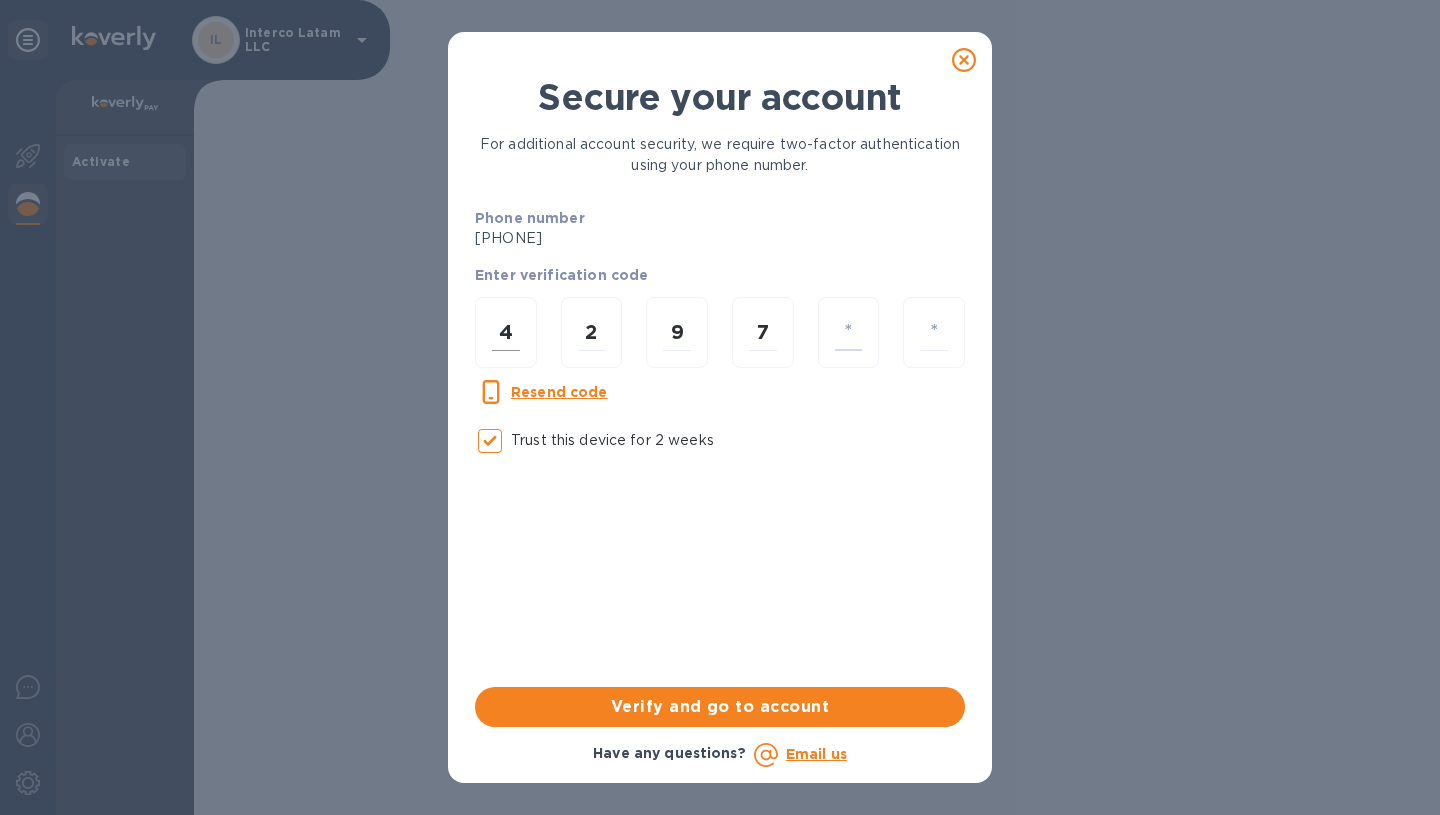 type on "3" 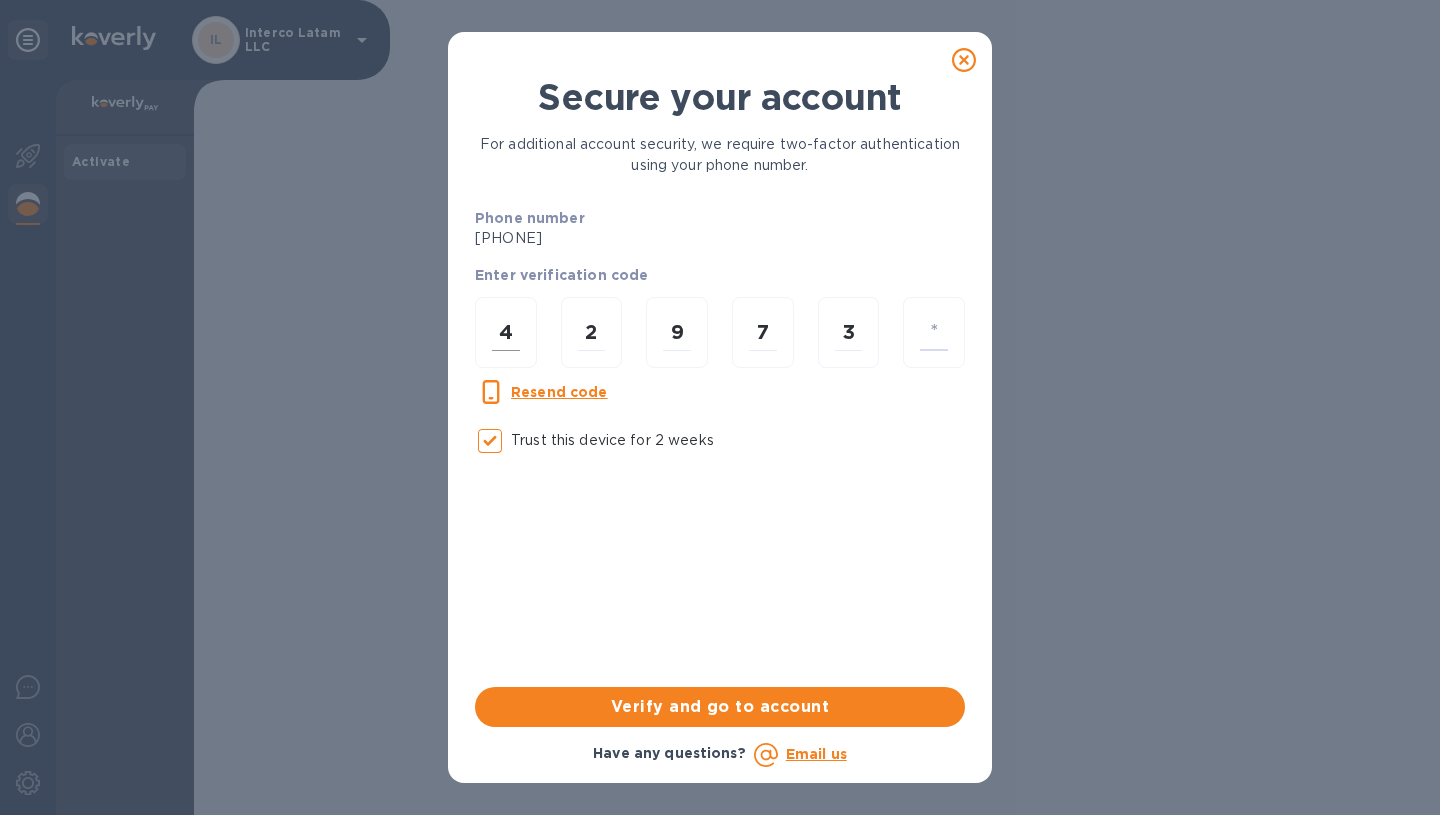 type on "0" 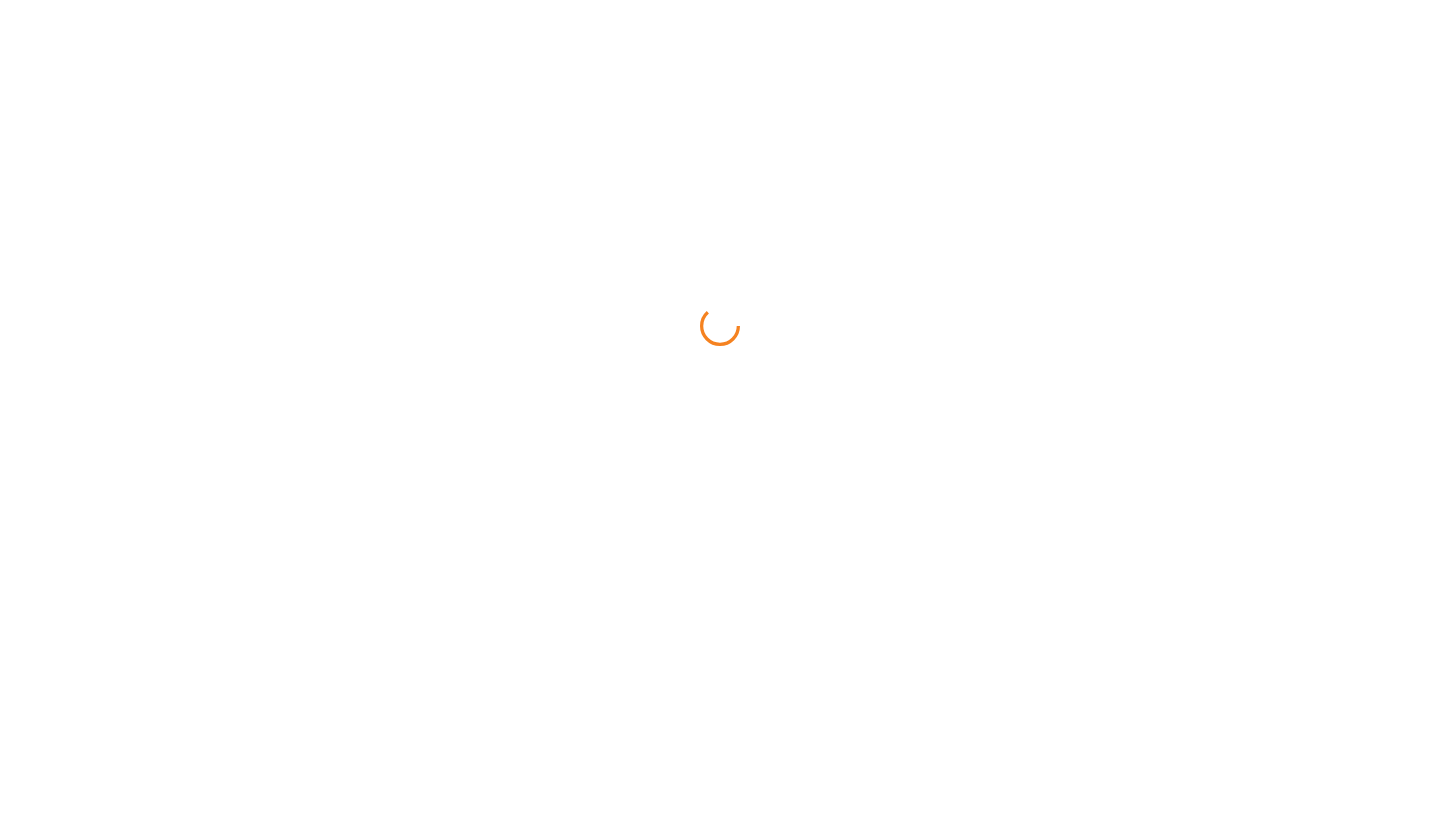 scroll, scrollTop: 0, scrollLeft: 0, axis: both 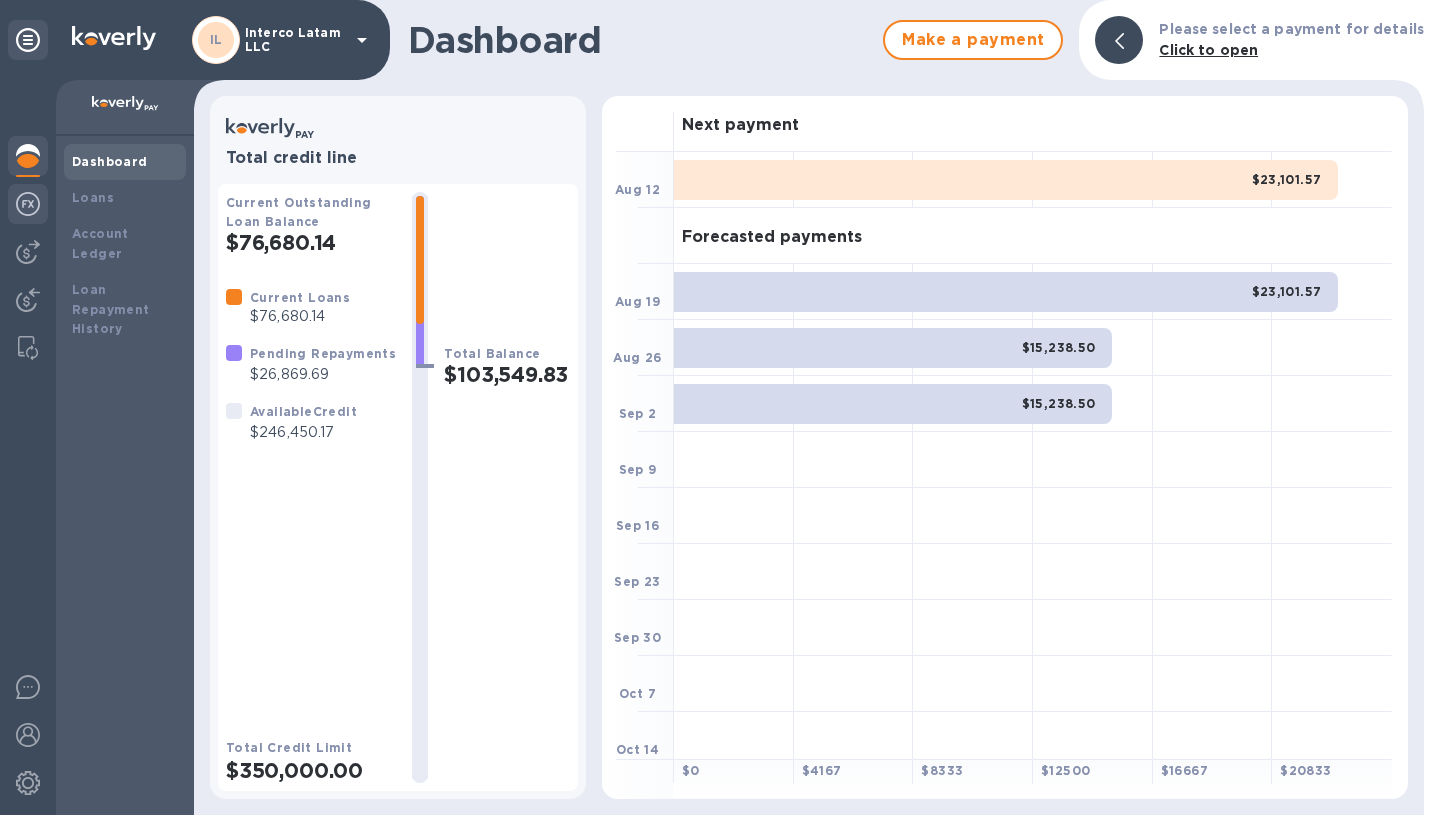 click at bounding box center (28, 204) 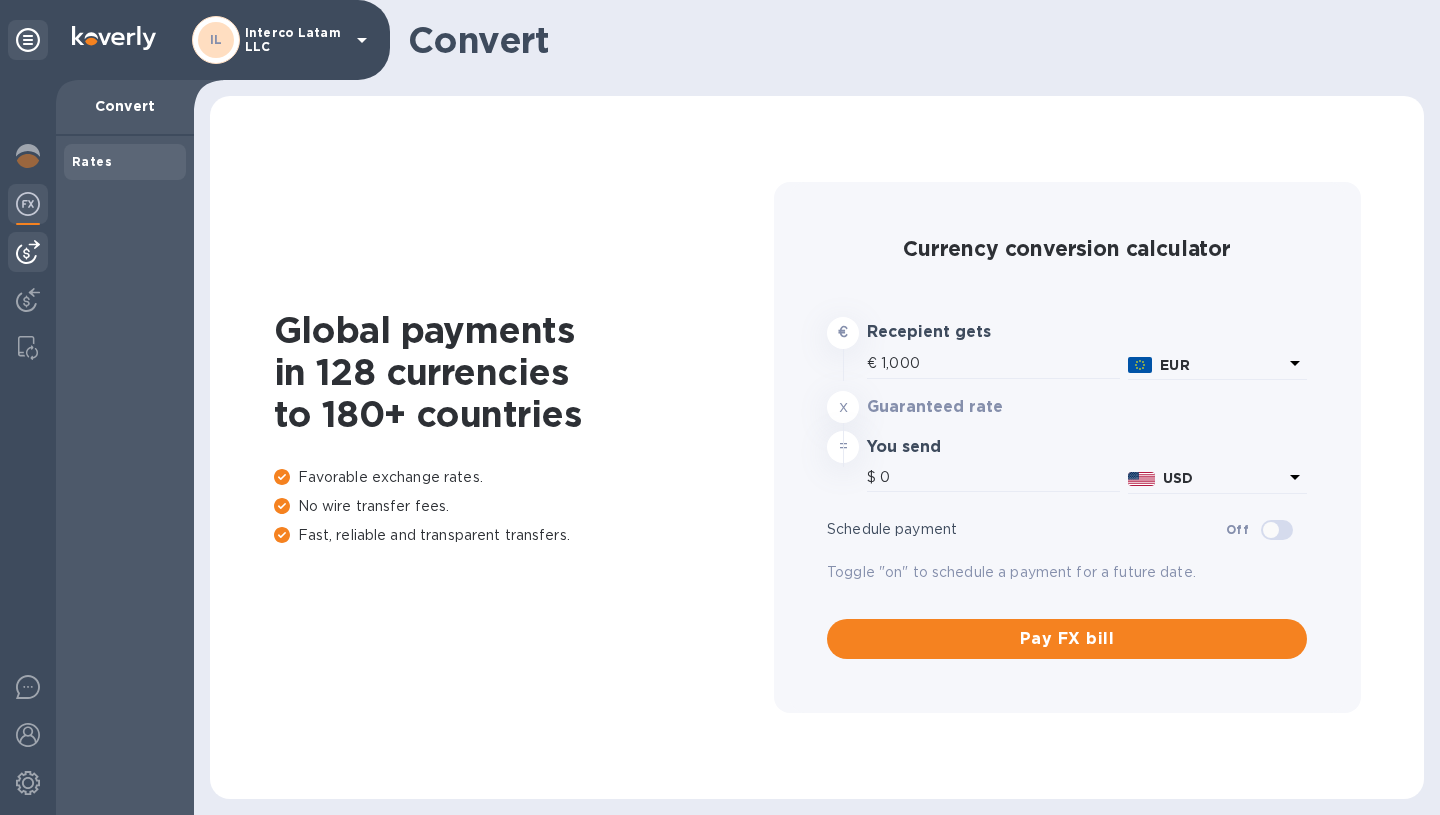 click at bounding box center [28, 252] 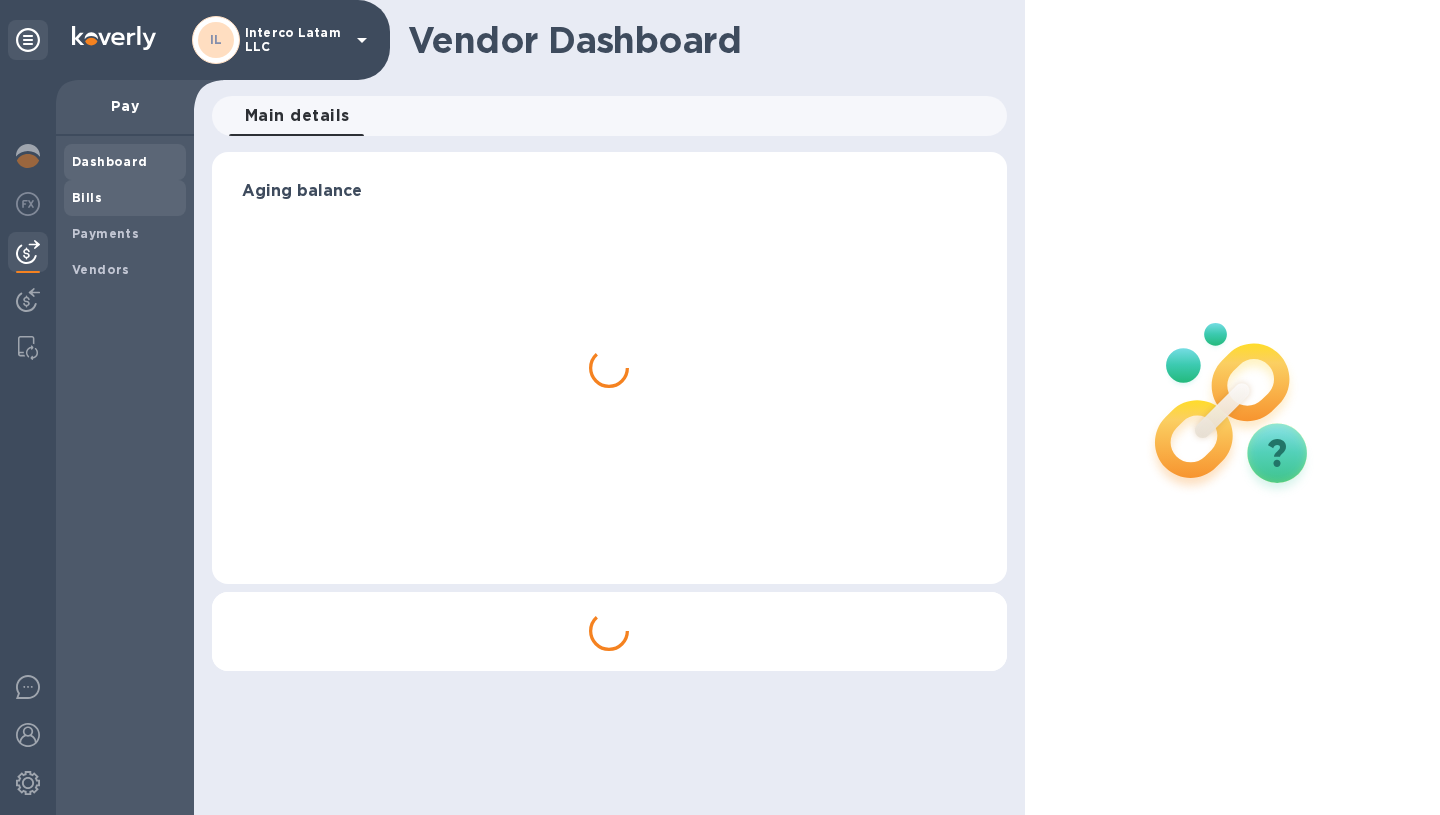 click on "Bills" at bounding box center [125, 198] 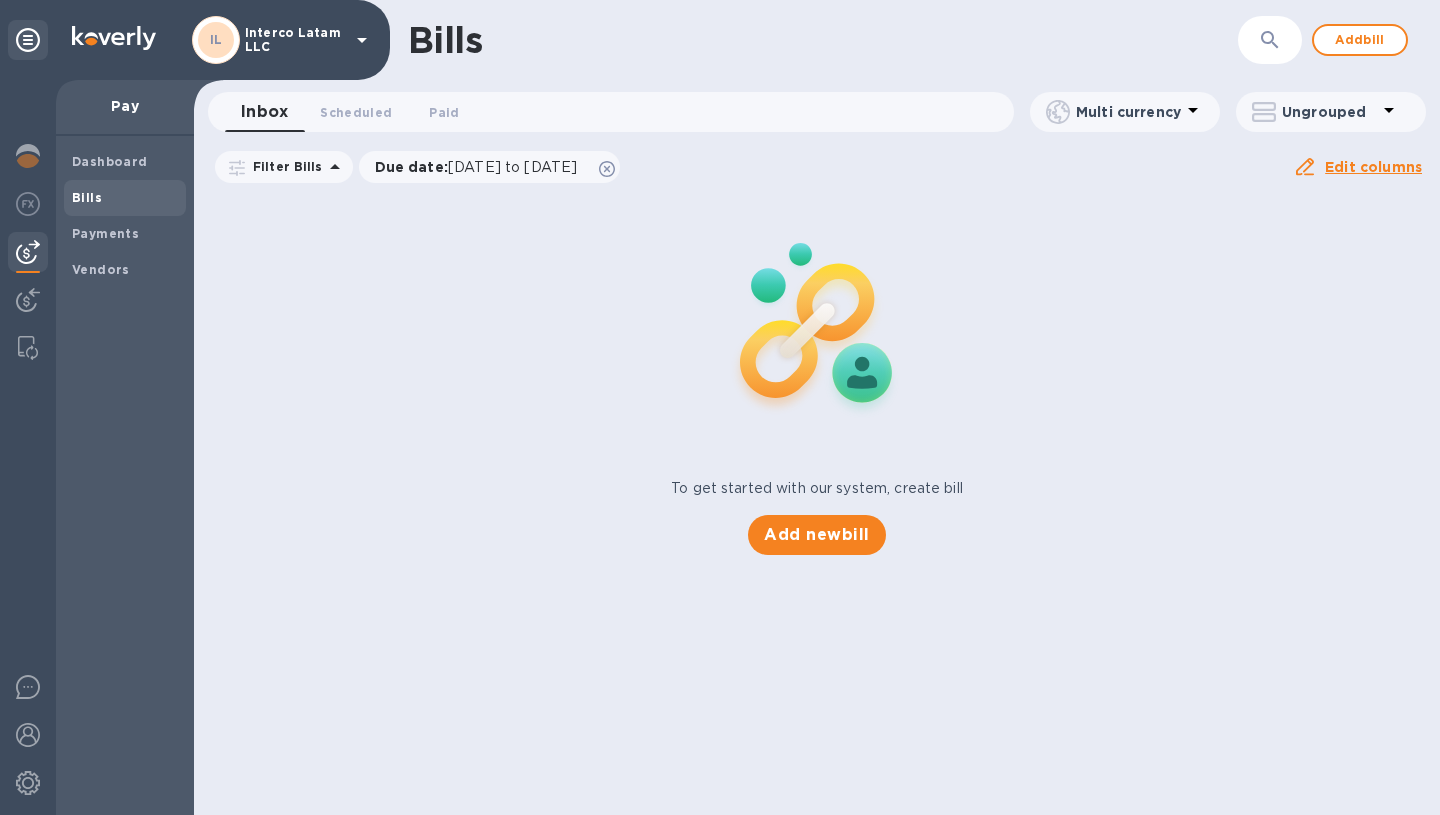 click at bounding box center (817, 326) 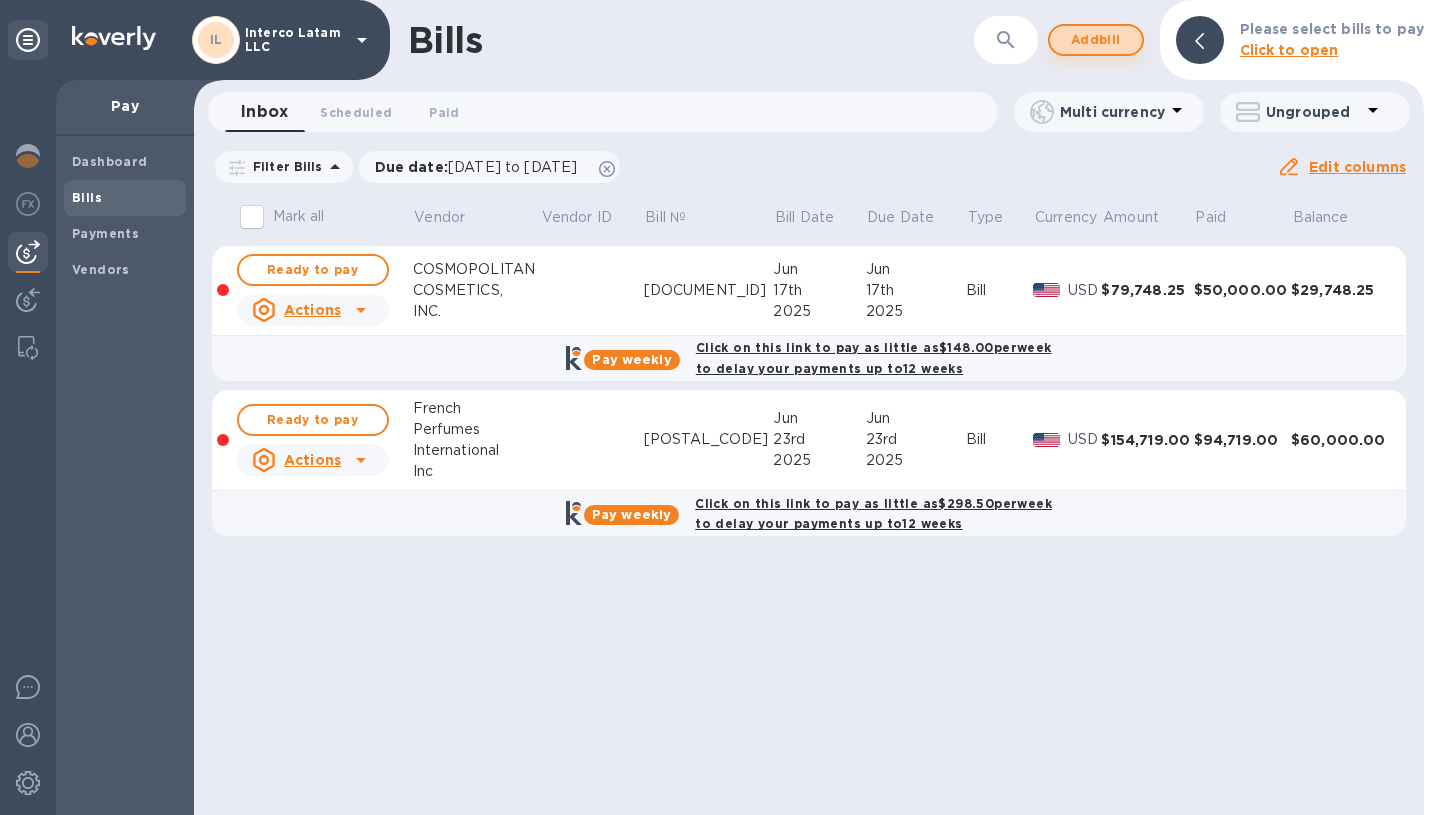 click on "Add   bill" at bounding box center (1096, 40) 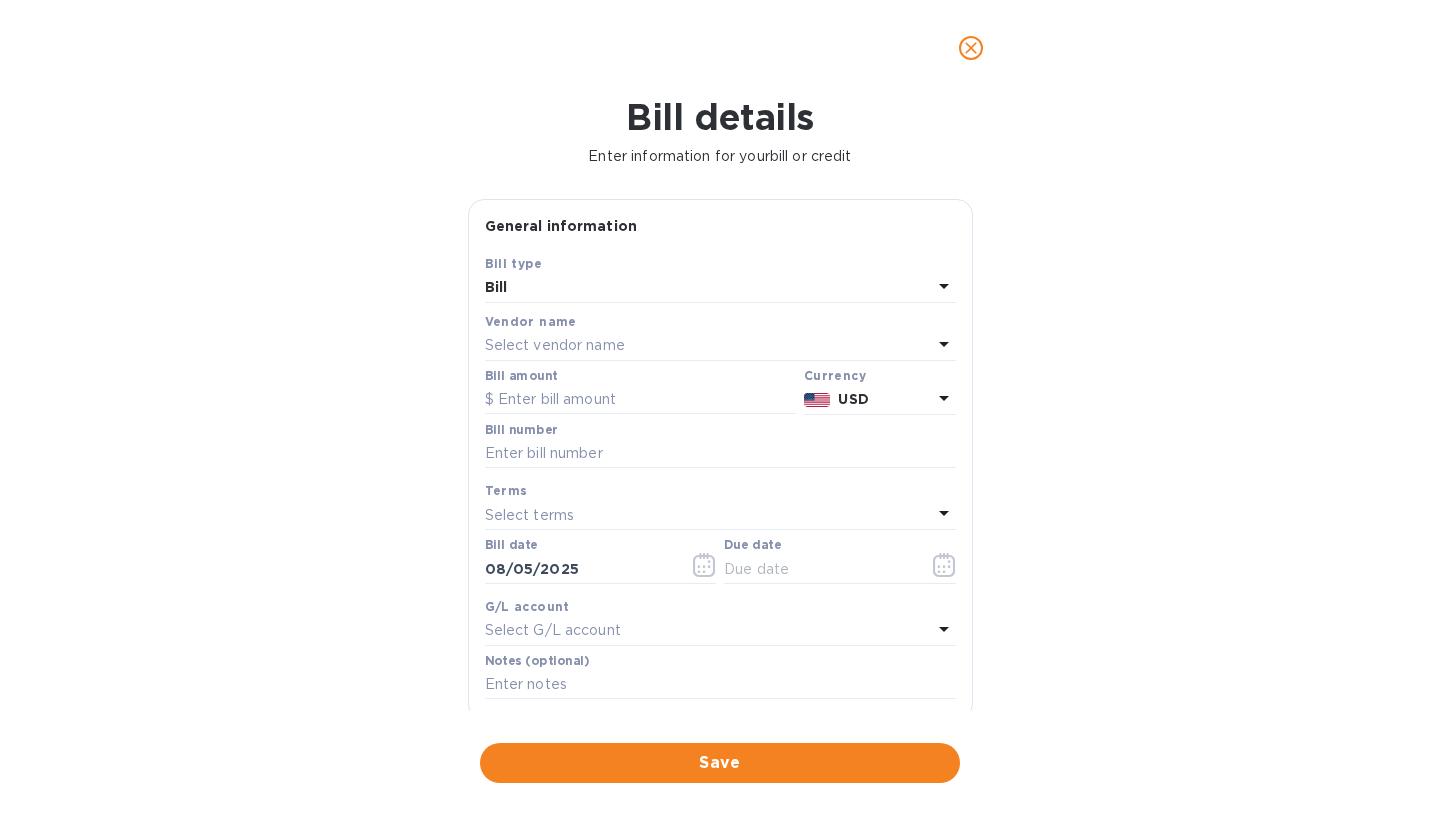 click on "Select vendor name" at bounding box center (708, 346) 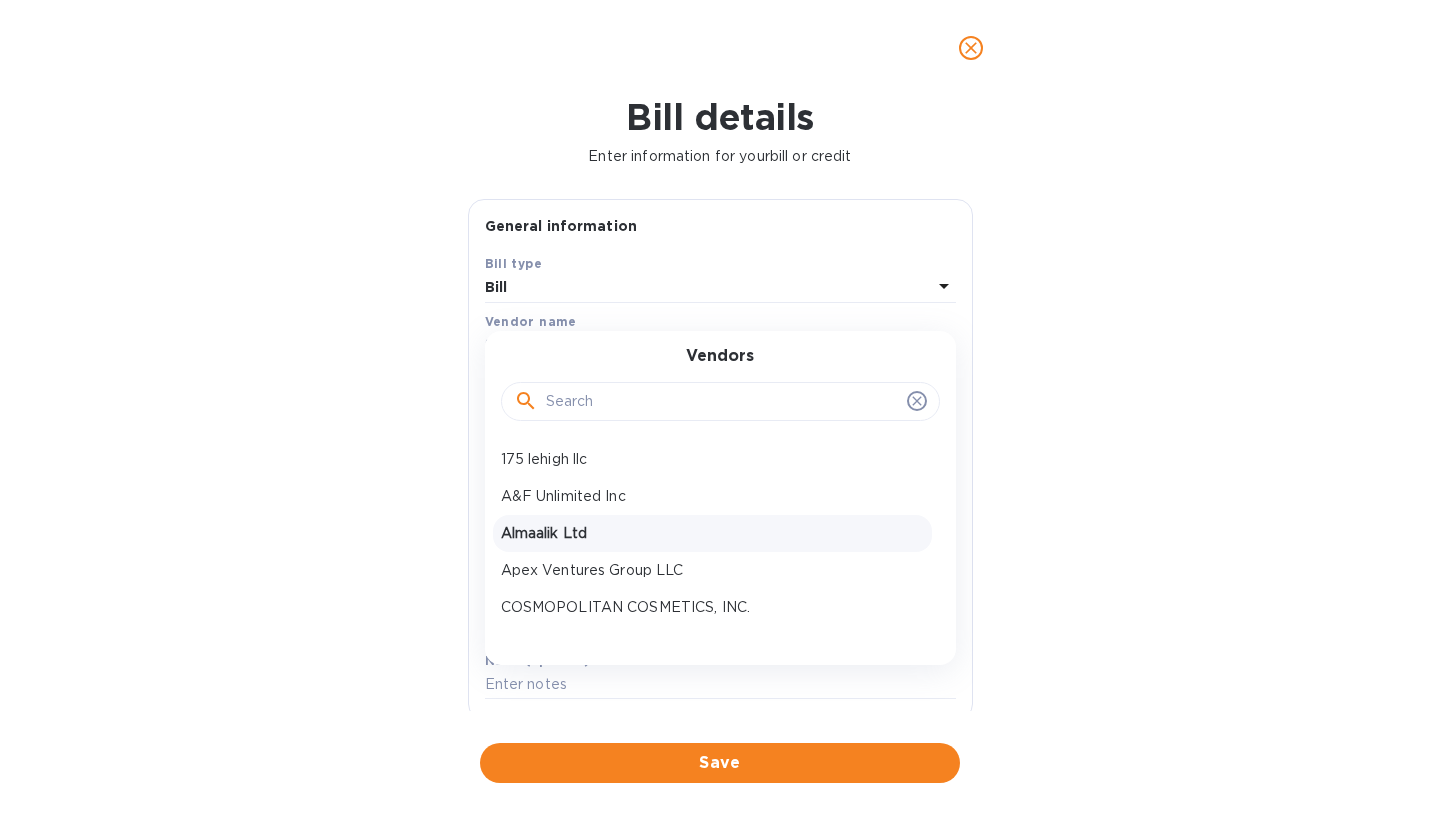 click on "Almaalik Ltd" at bounding box center (712, 533) 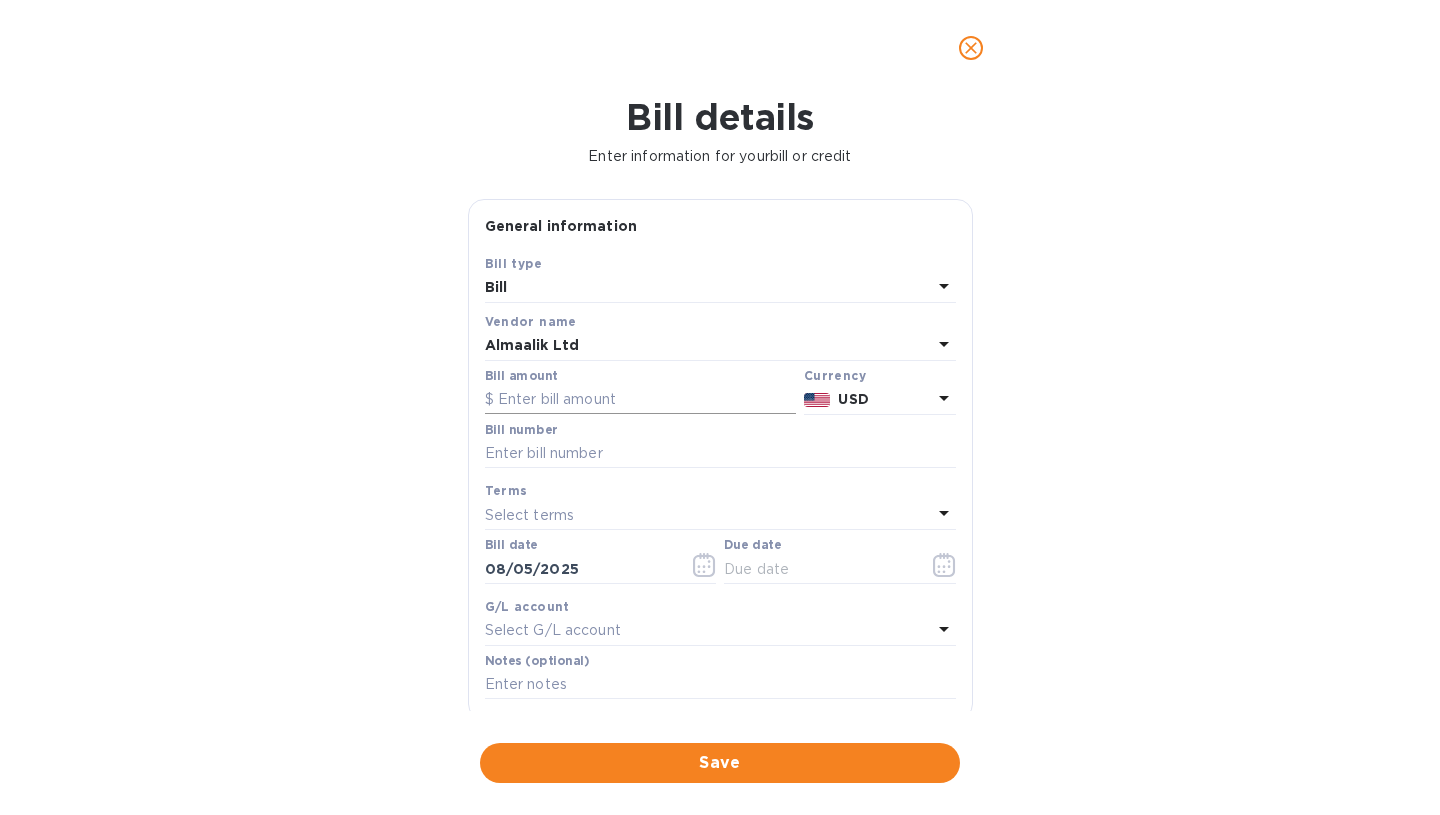 click at bounding box center (640, 400) 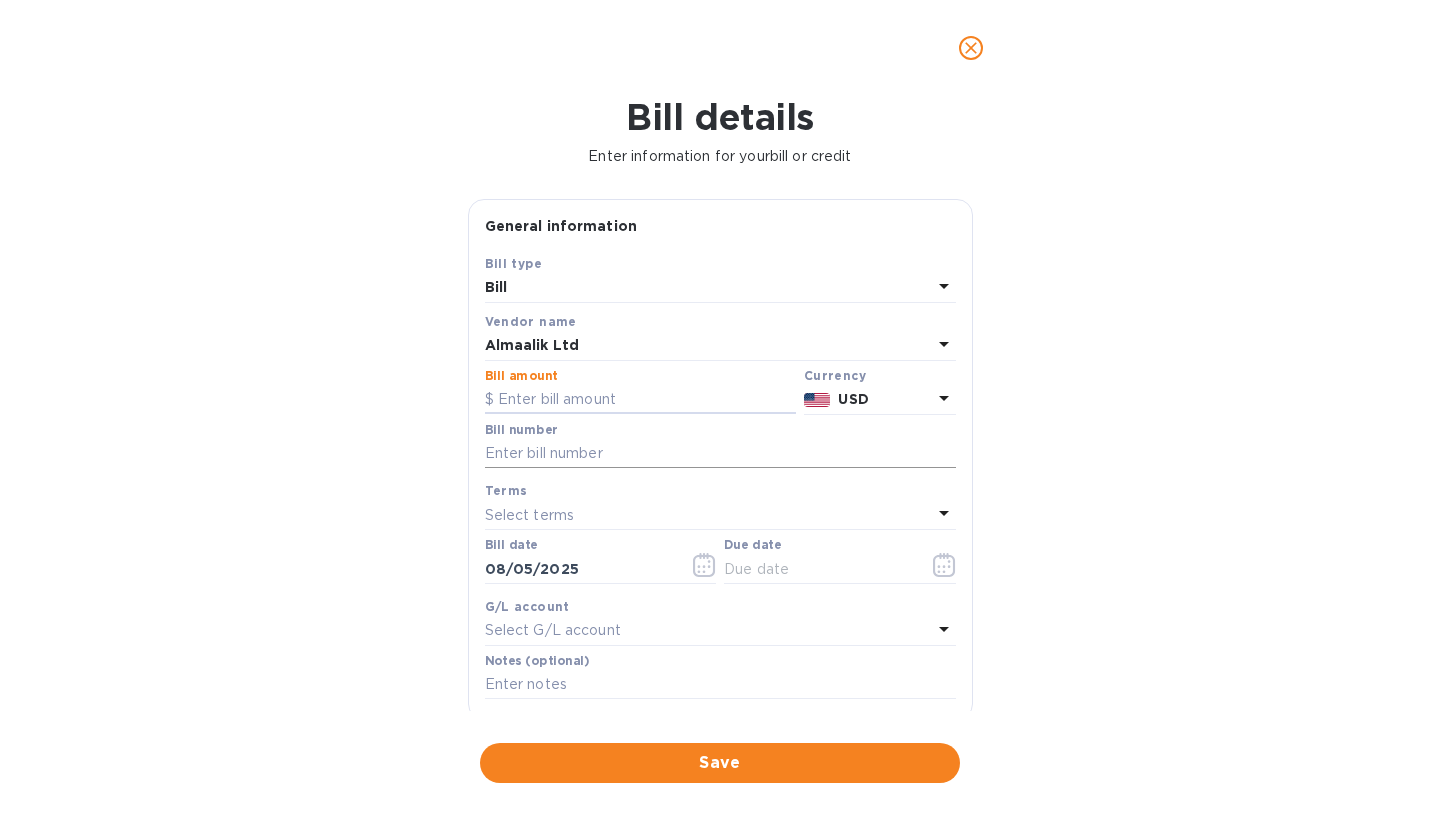 click at bounding box center [720, 454] 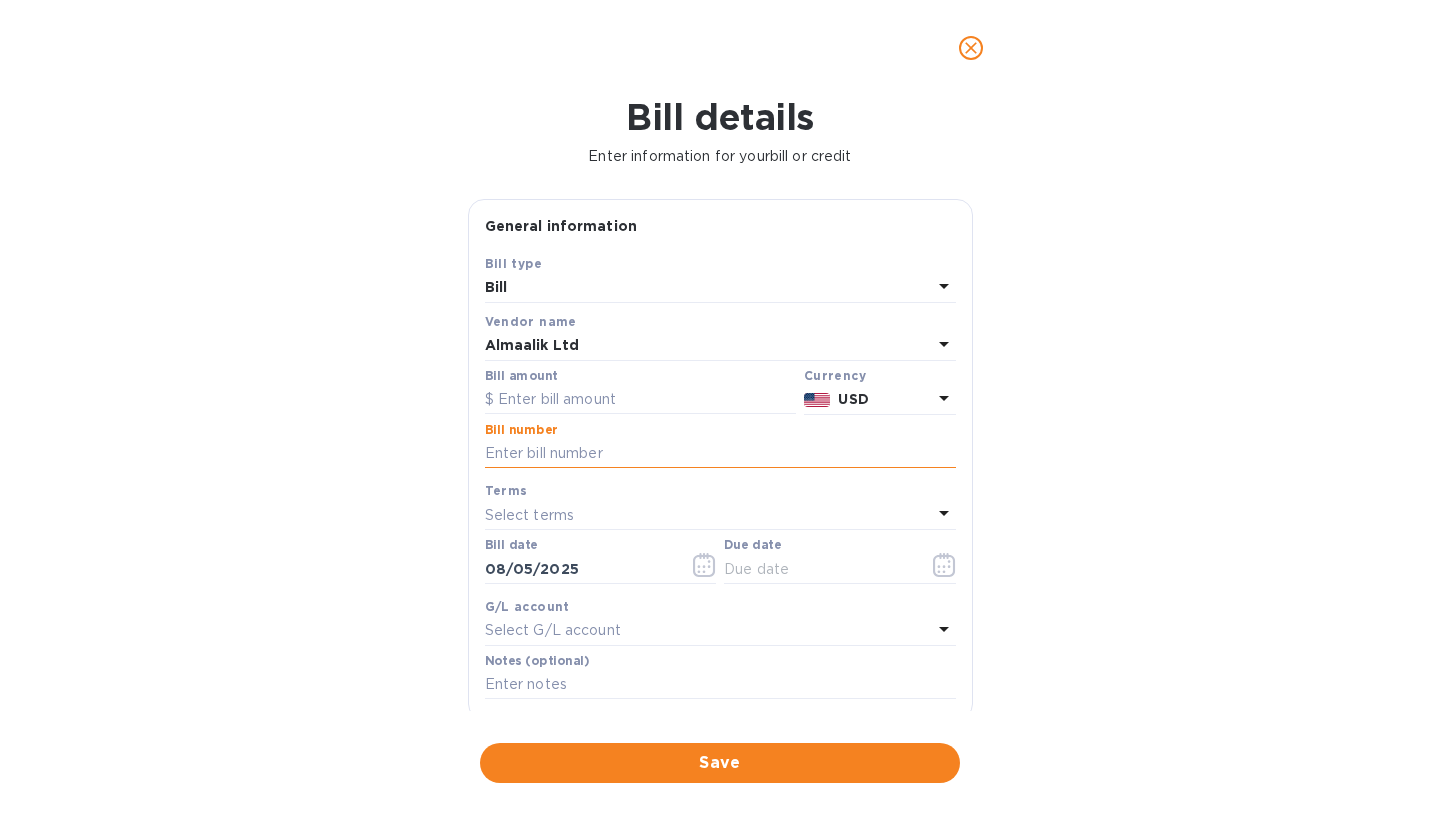 paste on "800985" 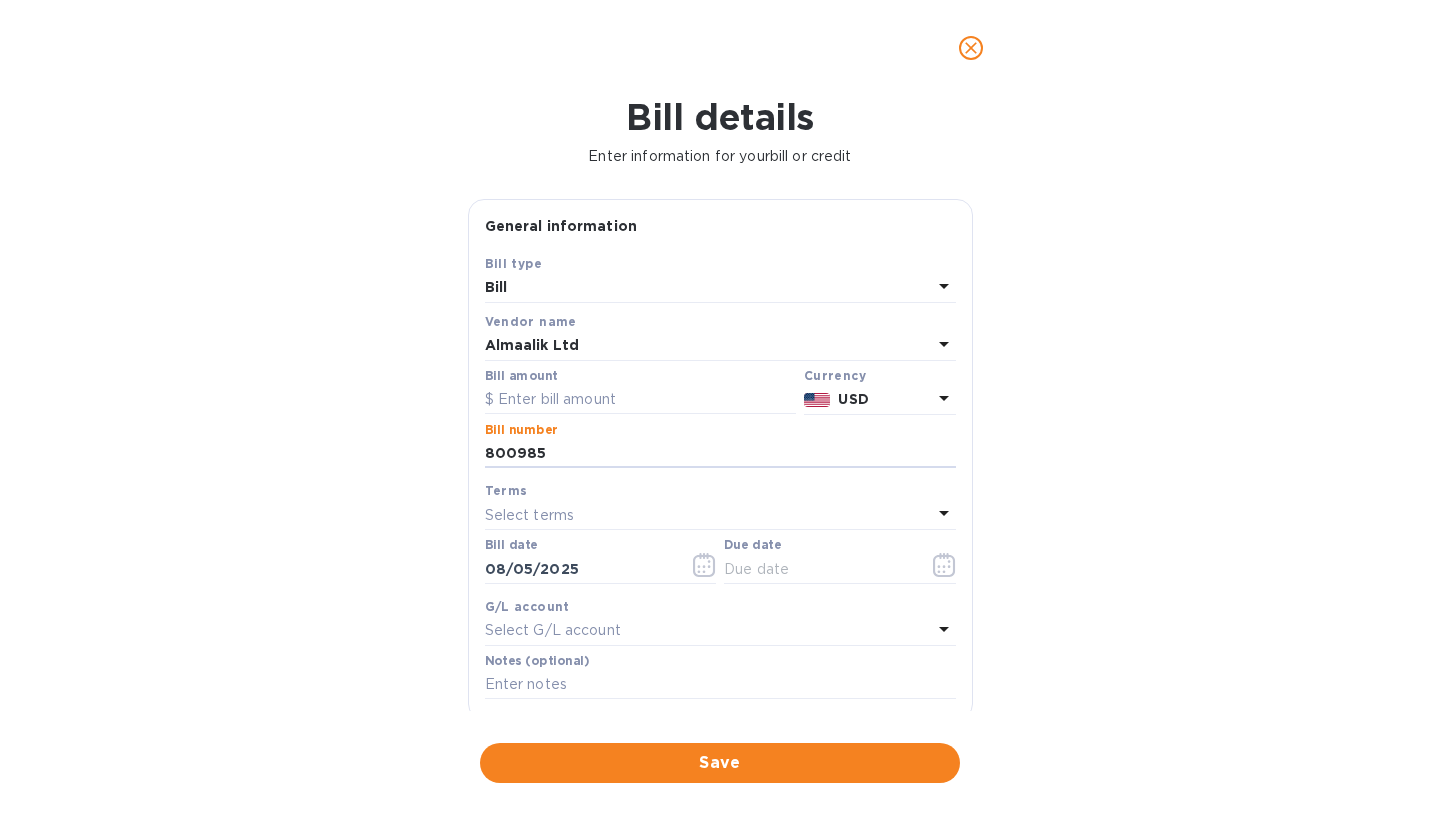 type on "800985" 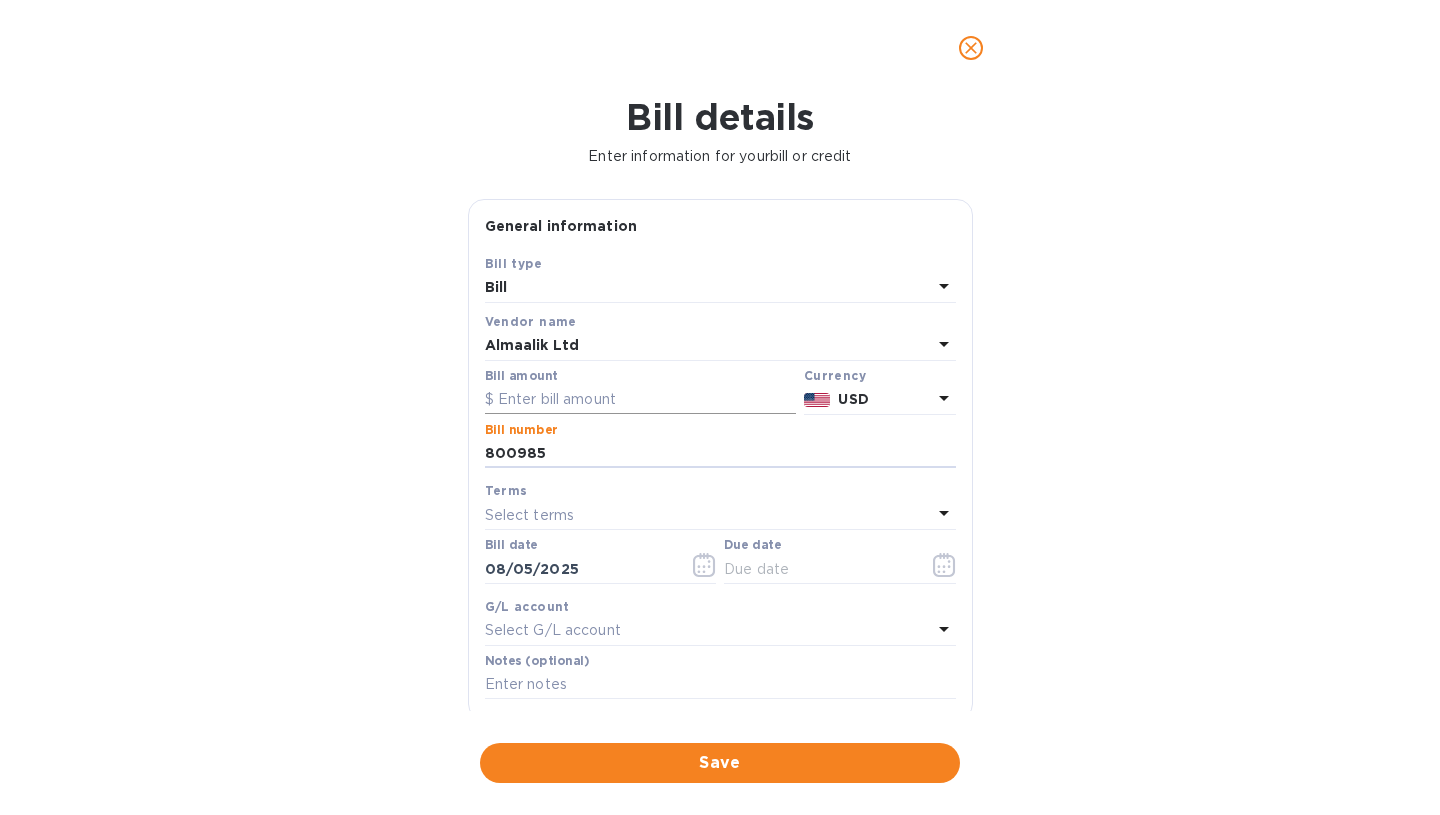 click at bounding box center [640, 400] 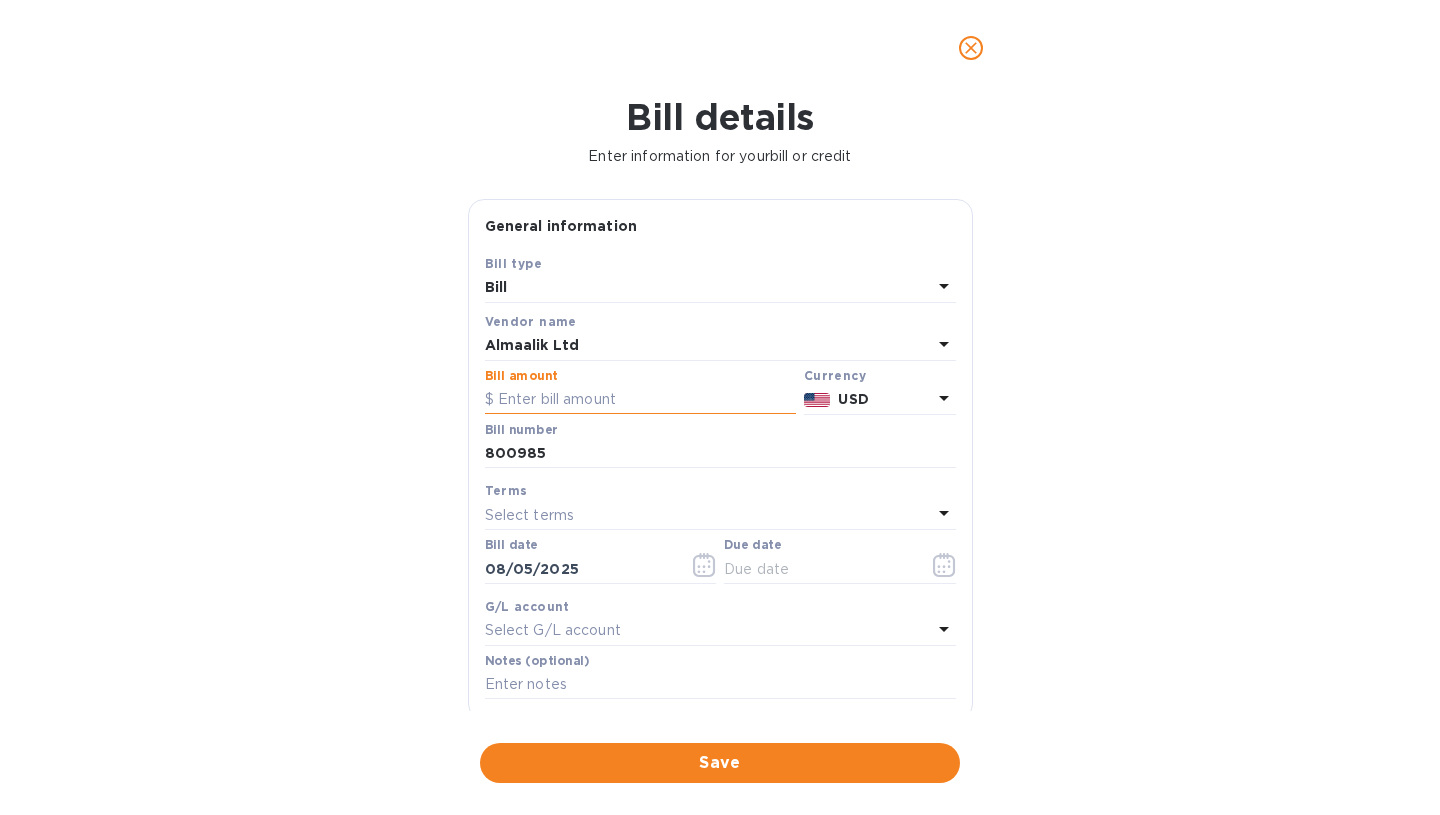 paste on "210,669.50" 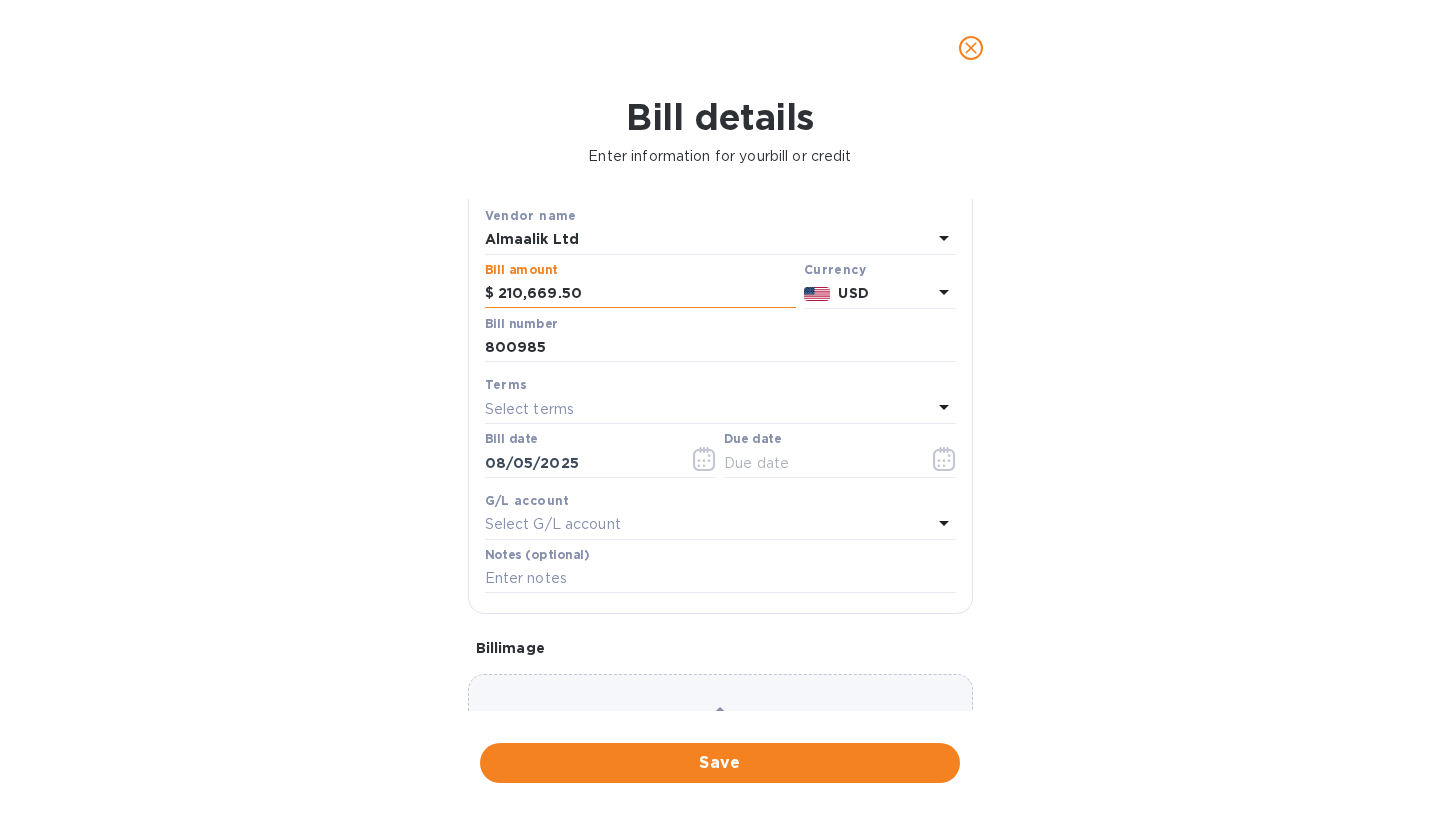 scroll, scrollTop: 128, scrollLeft: 0, axis: vertical 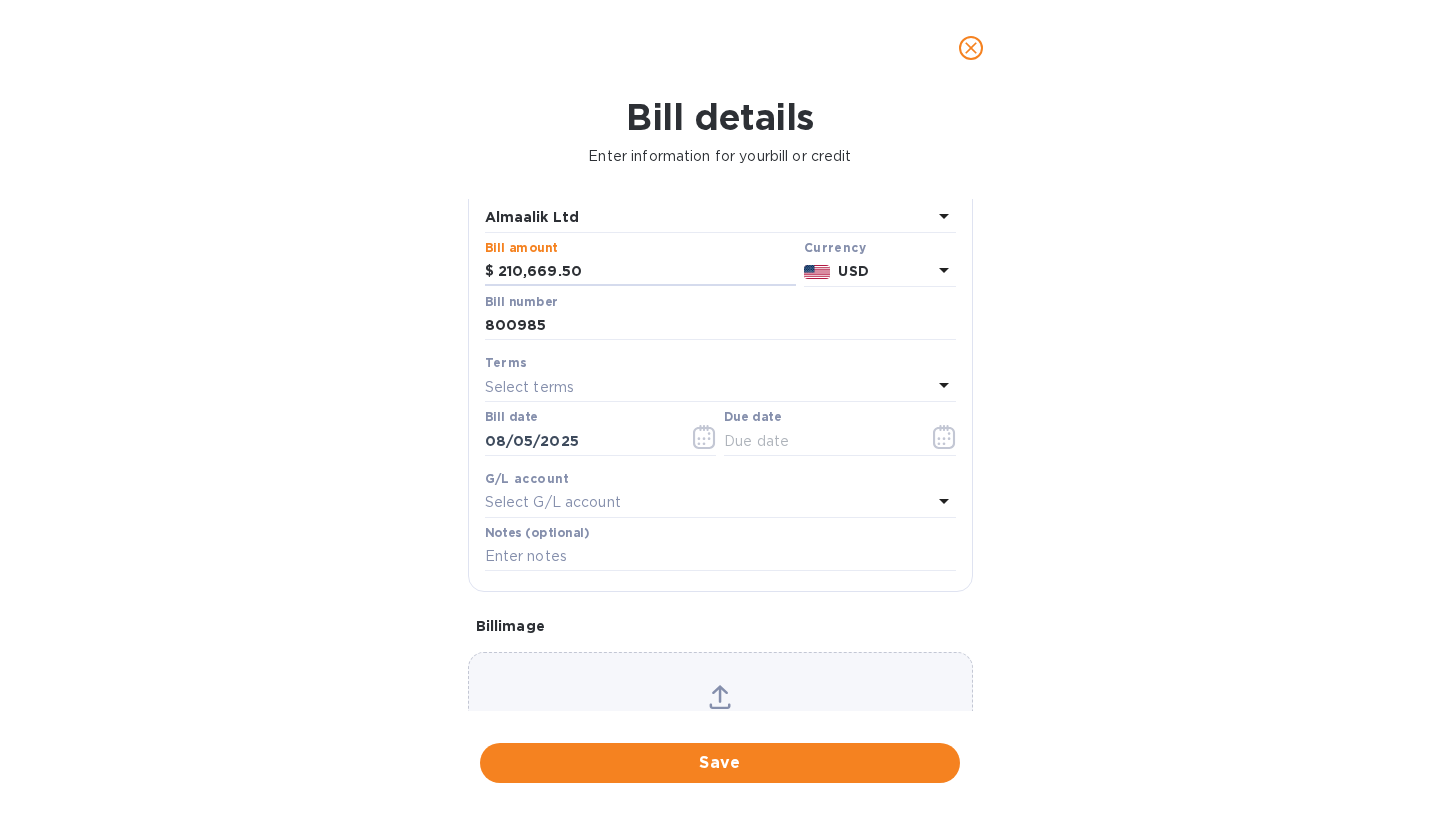 type on "210,669.50" 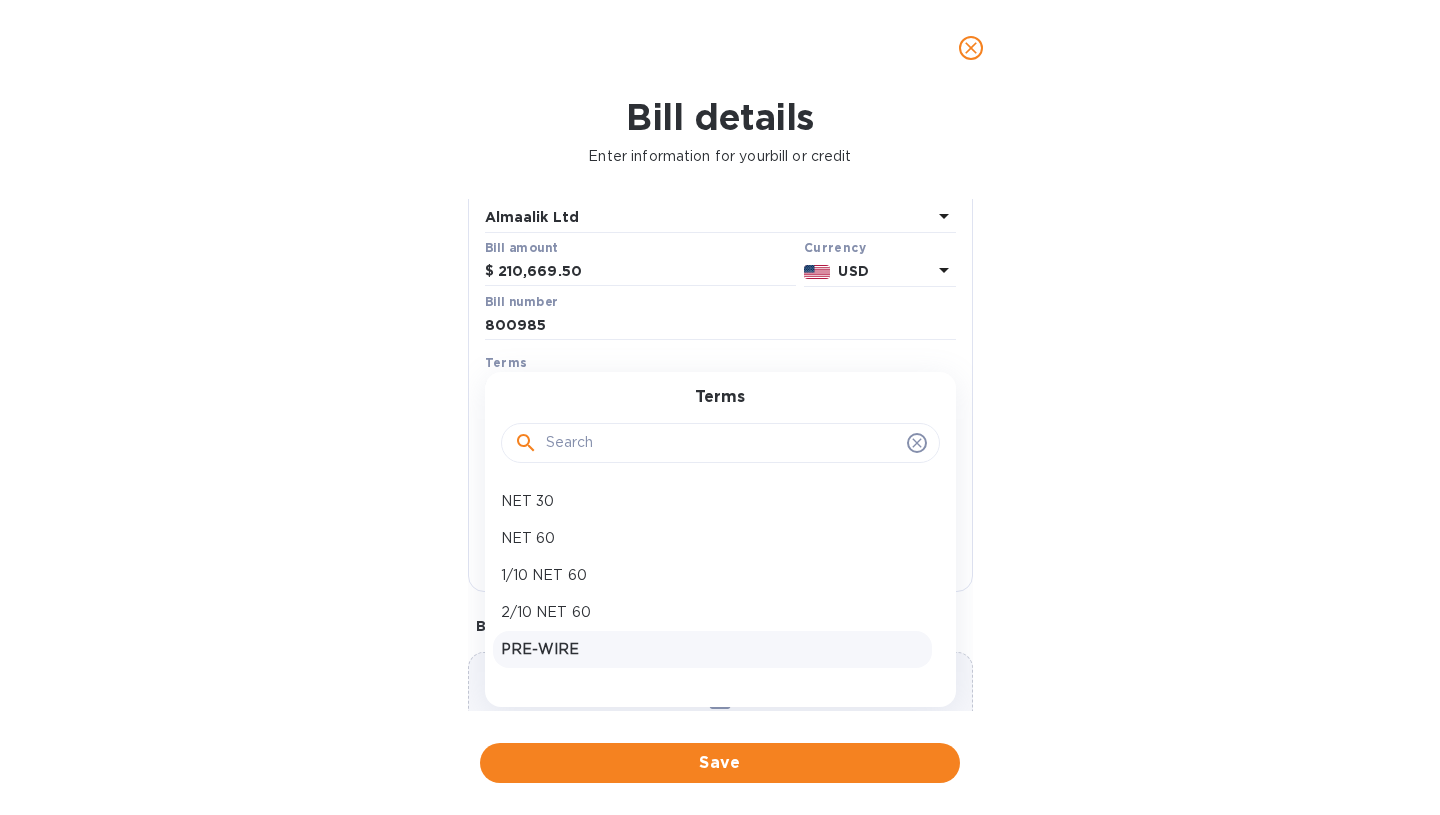 click on "PRE-WIRE" at bounding box center (712, 649) 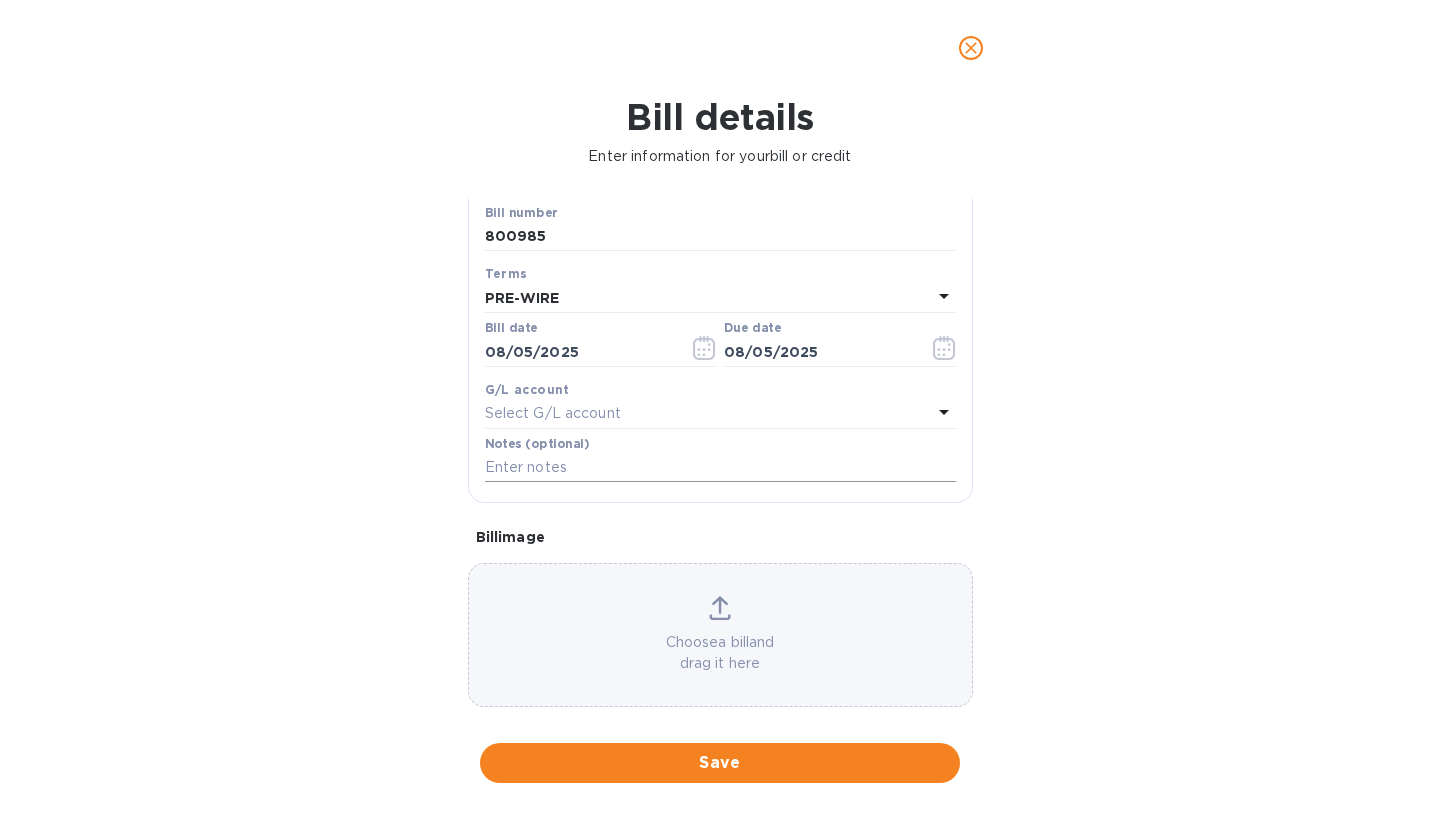 scroll, scrollTop: 240, scrollLeft: 0, axis: vertical 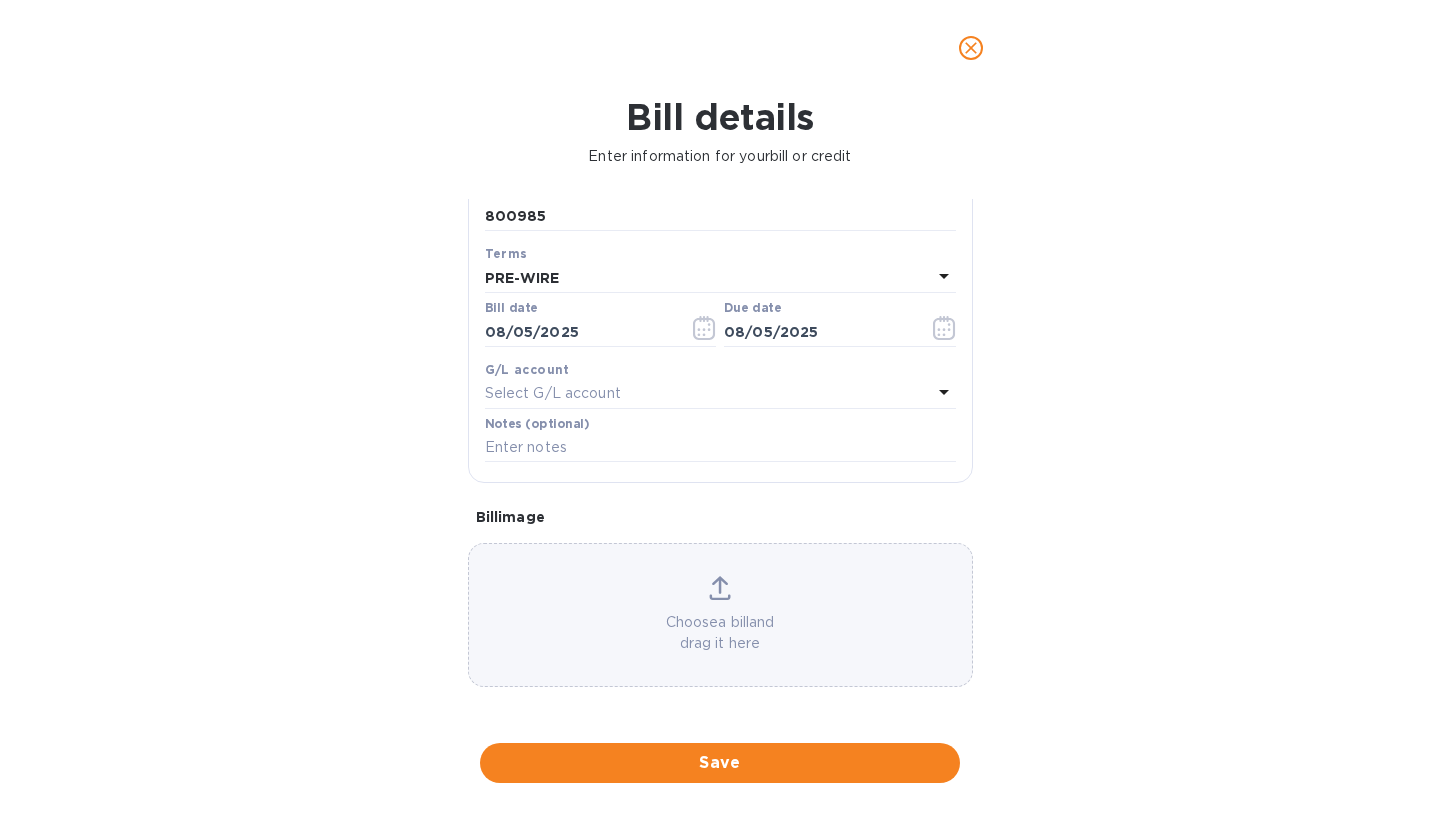 click on "Choose  a bill  and   drag it here" at bounding box center (720, 615) 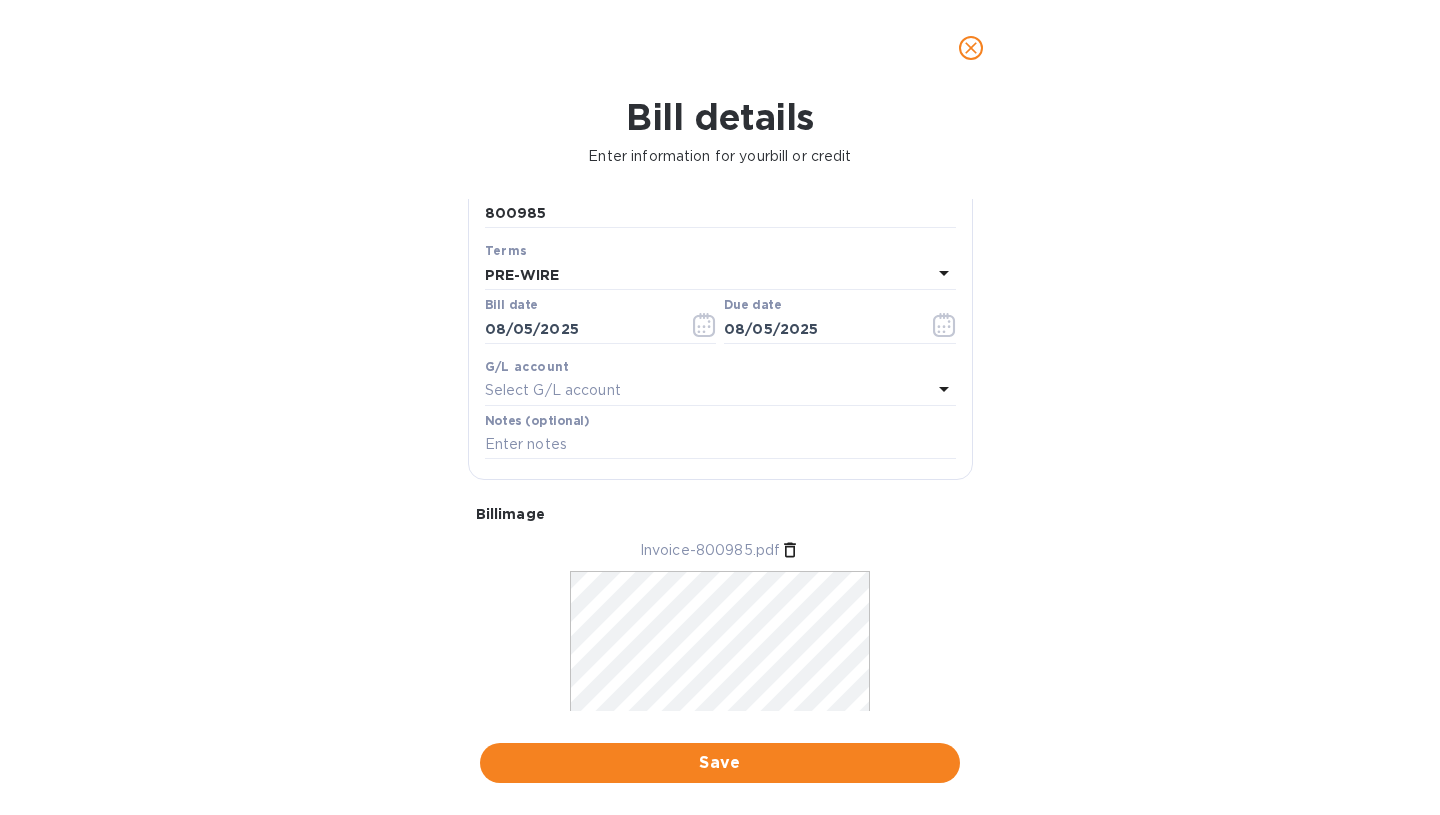 scroll, scrollTop: 301, scrollLeft: 0, axis: vertical 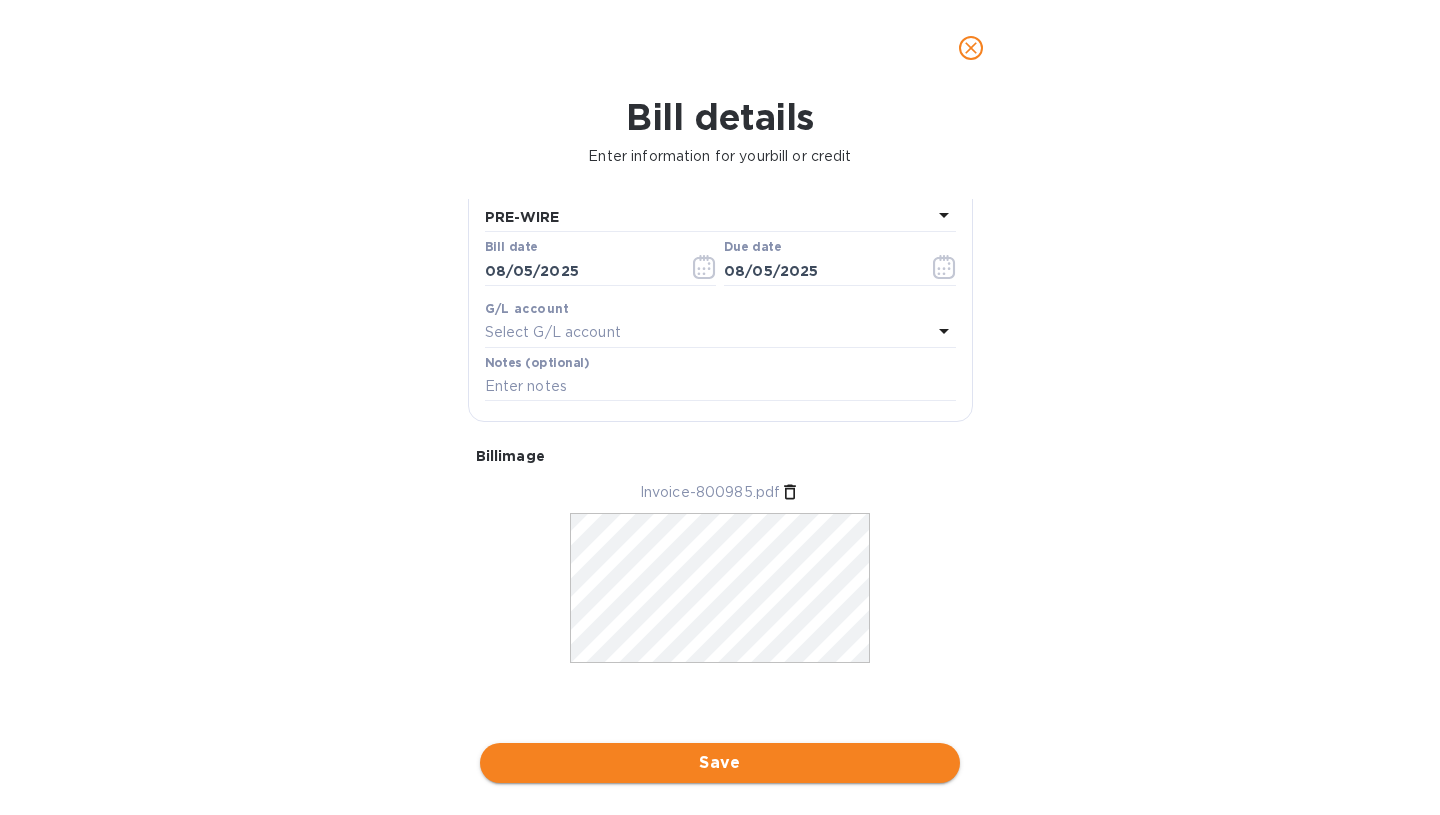 click on "Save" at bounding box center (720, 763) 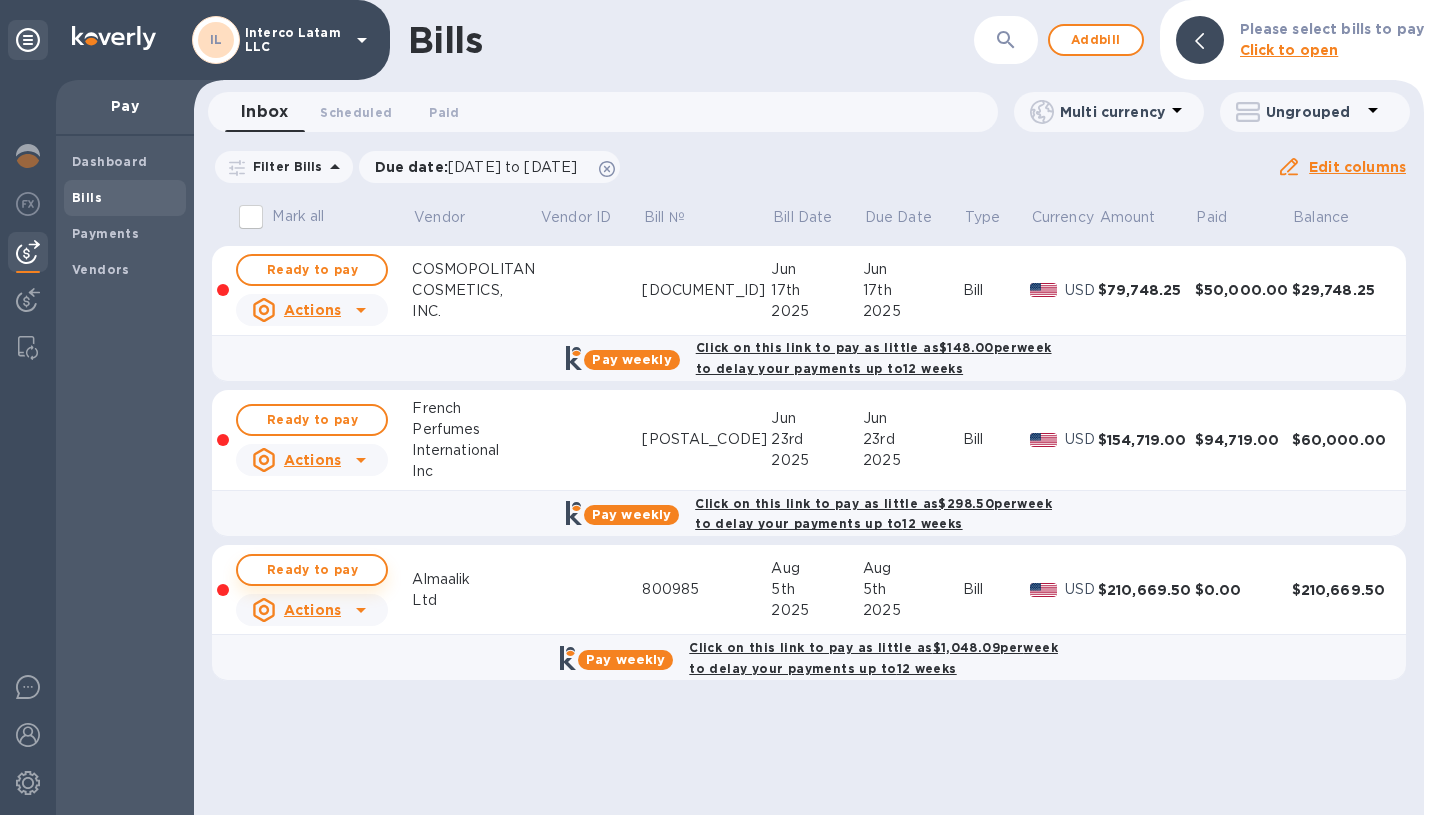 click on "Ready to pay" at bounding box center (312, 570) 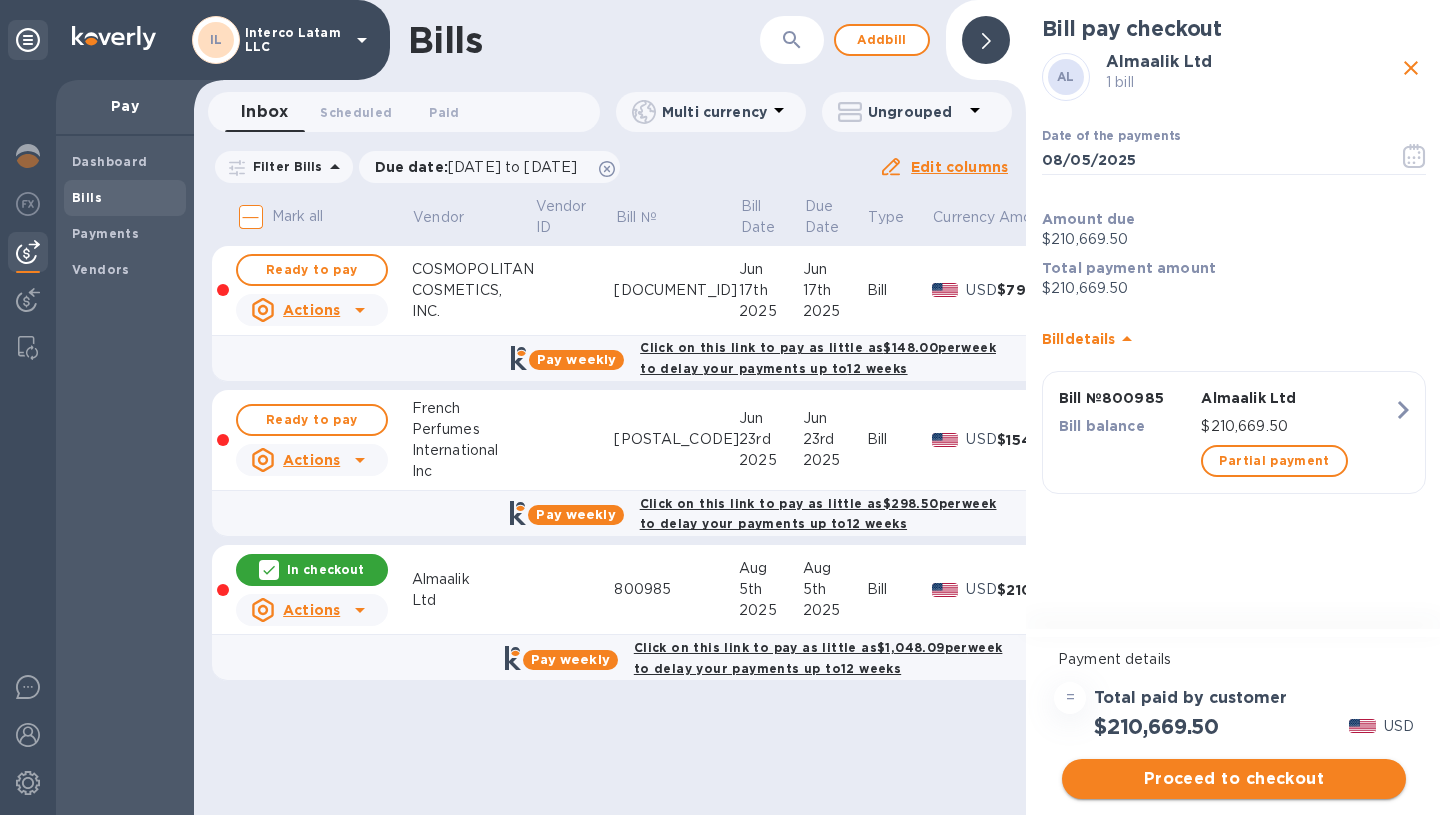 click on "Proceed to checkout" at bounding box center (1234, 779) 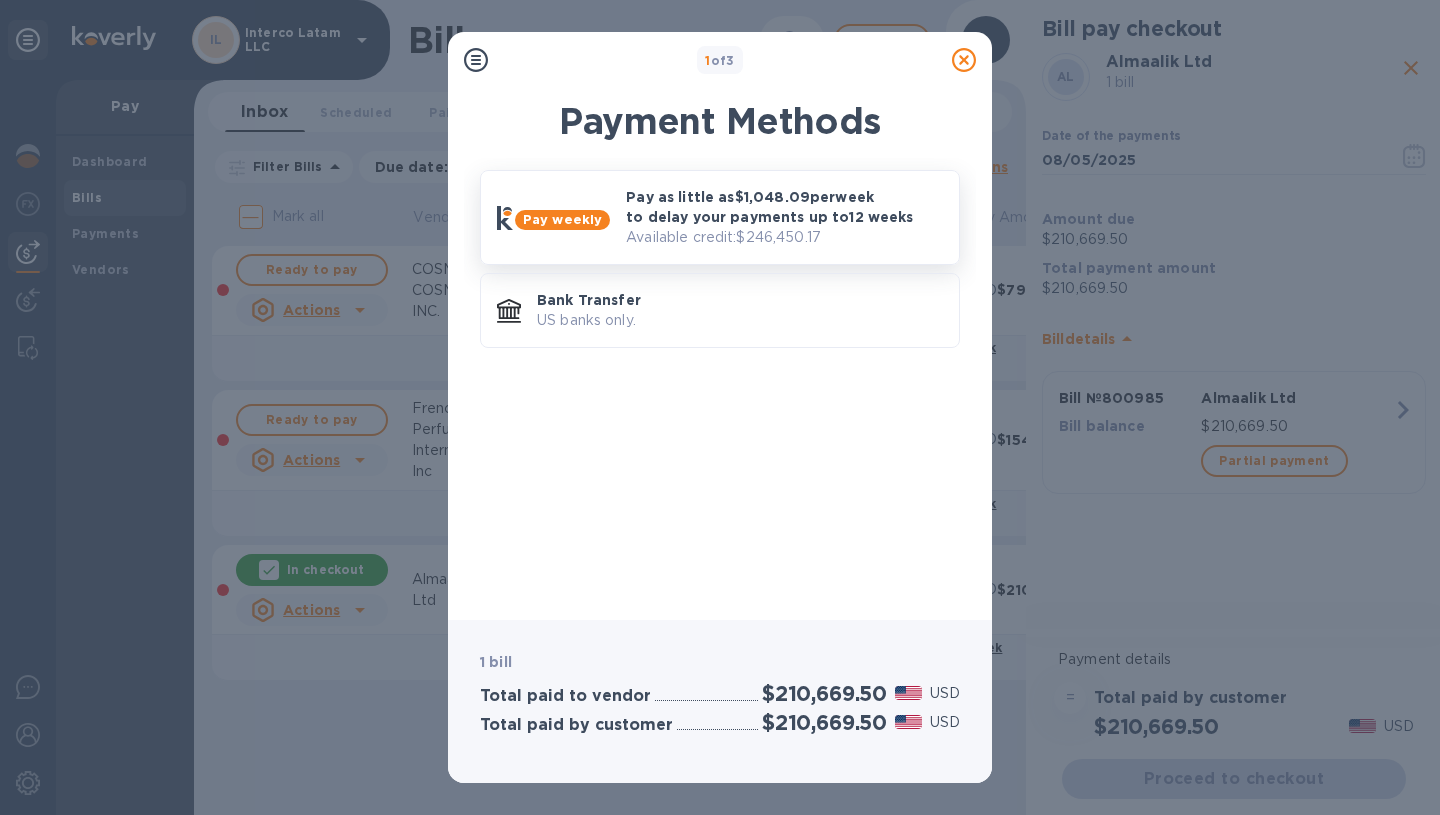 click on "Pay weekly Pay as little as  $1,048.09  per  week    to delay your payments up to  12 weeks Available credit:  $246,450.17" at bounding box center (720, 217) 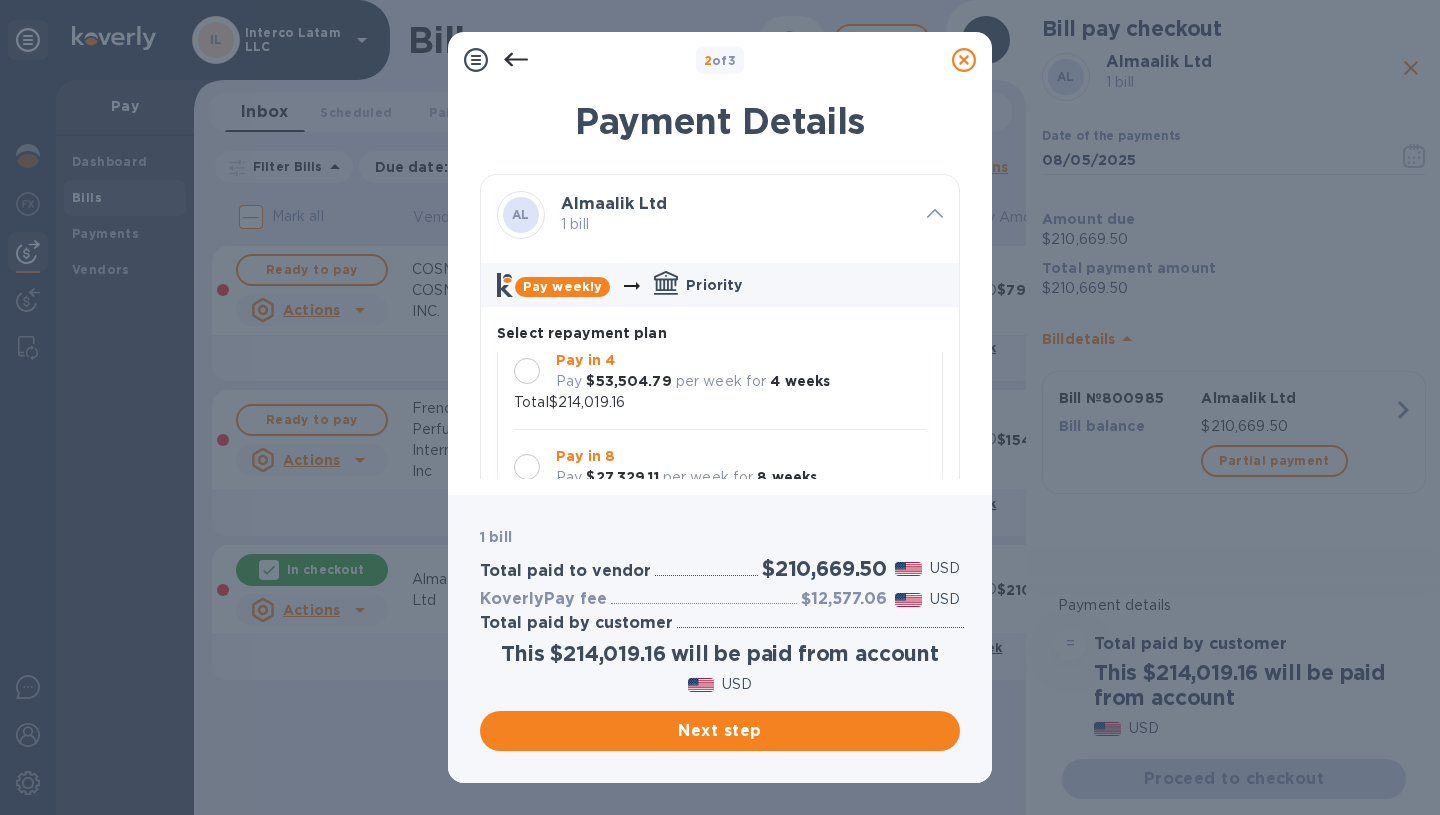scroll, scrollTop: 0, scrollLeft: 0, axis: both 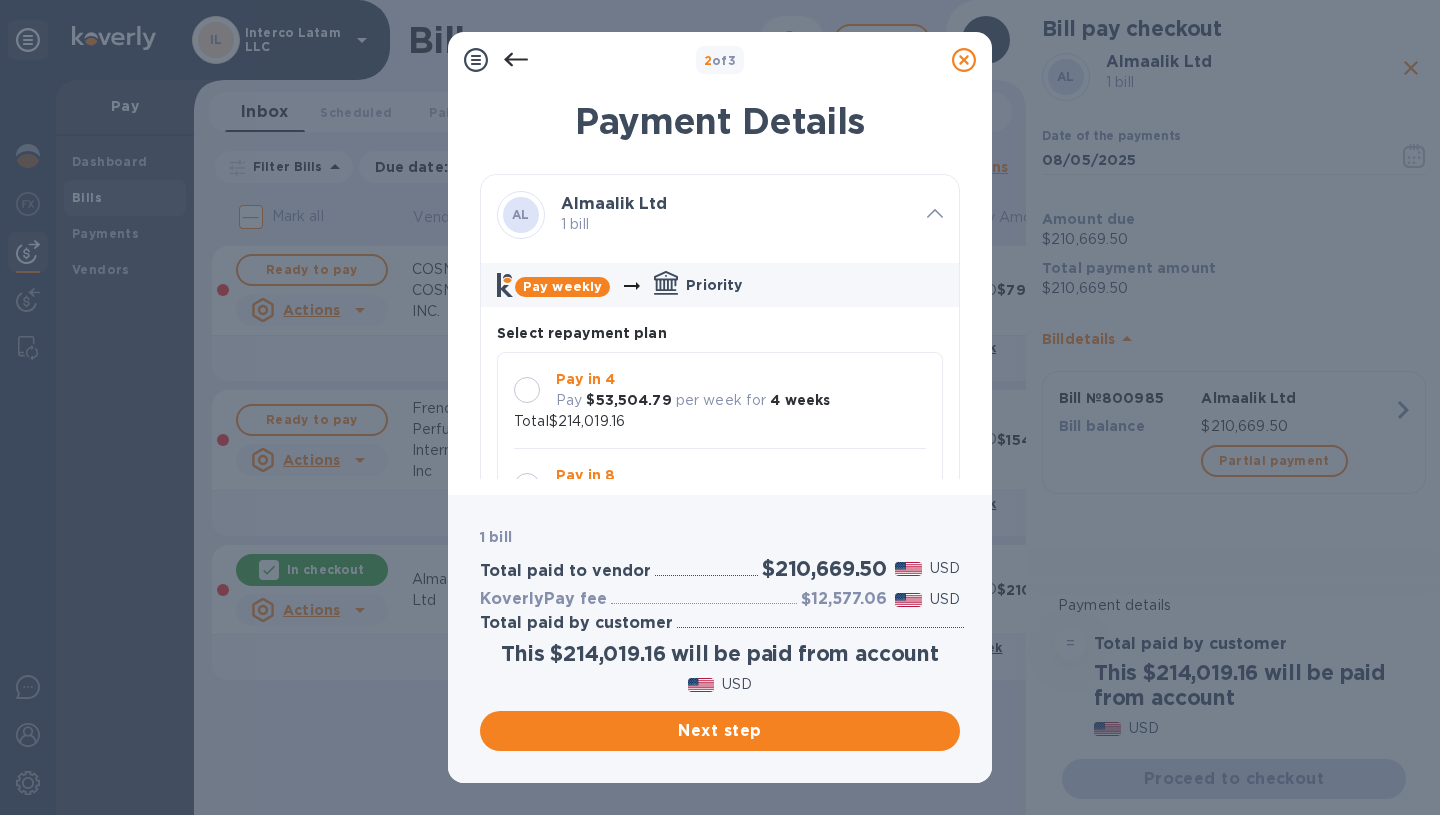 click on "4 weeks" at bounding box center [800, 400] 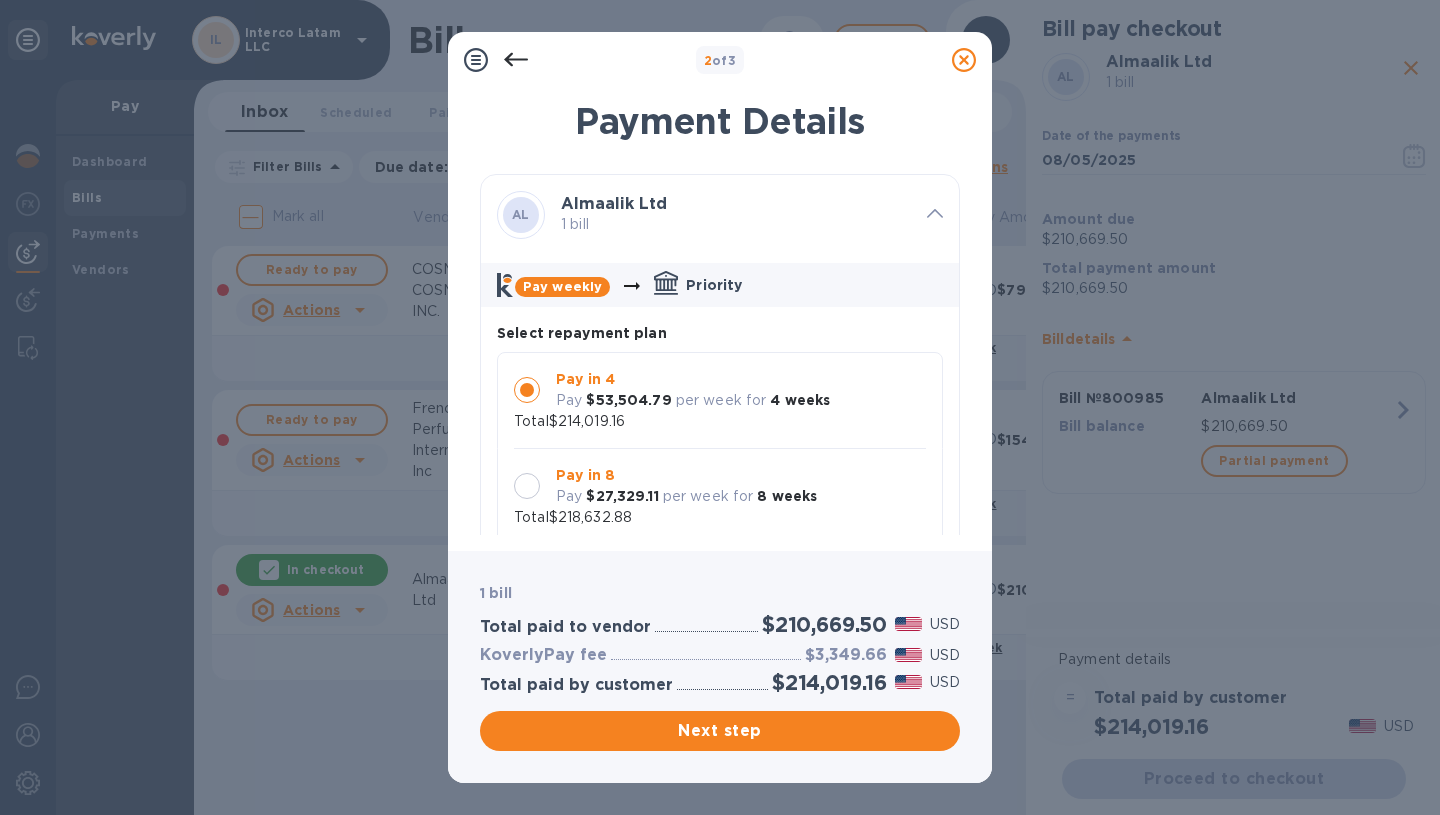 scroll, scrollTop: 19, scrollLeft: 0, axis: vertical 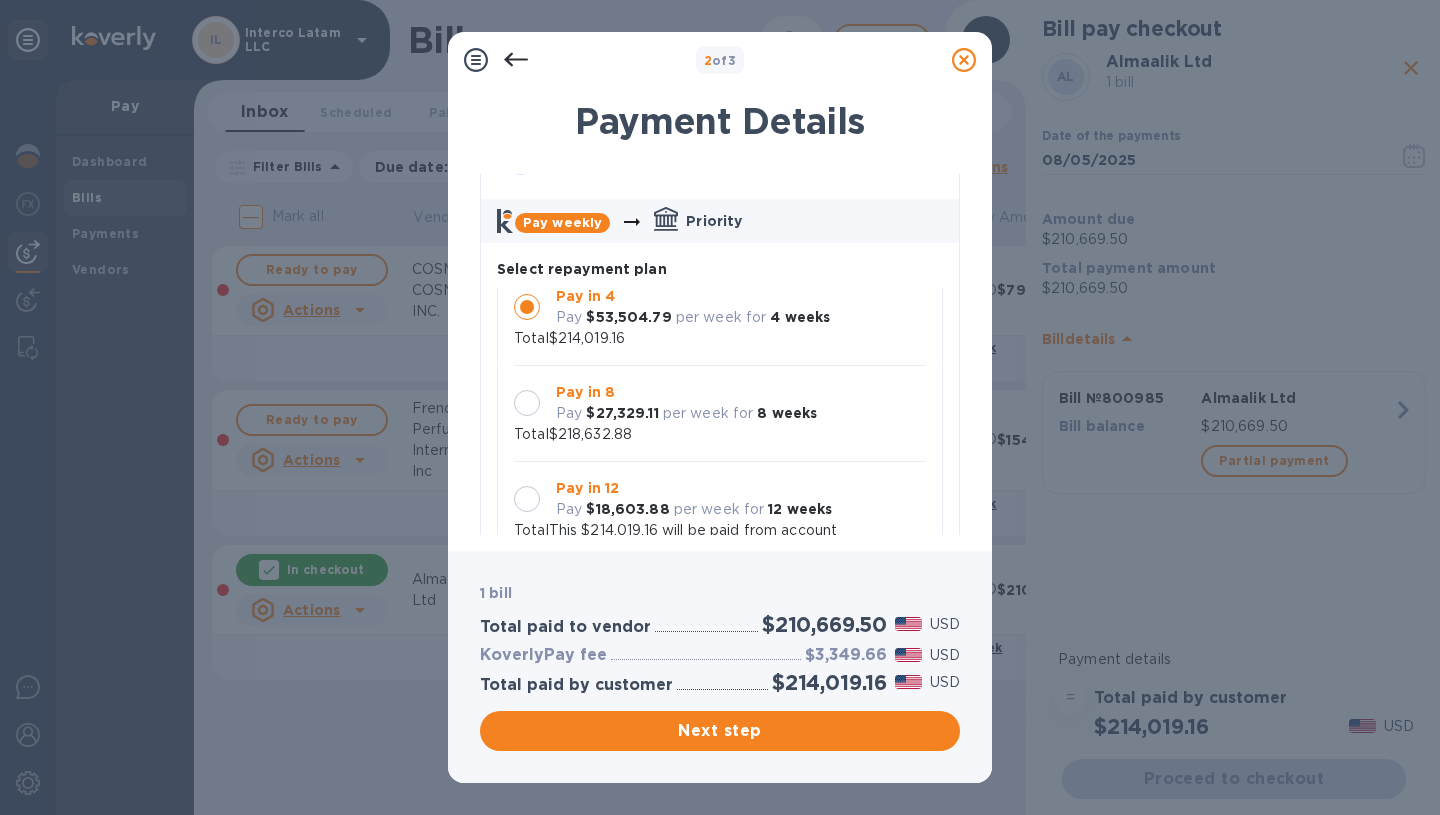 click on "Pay $27,329.11 per week for 8 weeks" at bounding box center [686, 413] 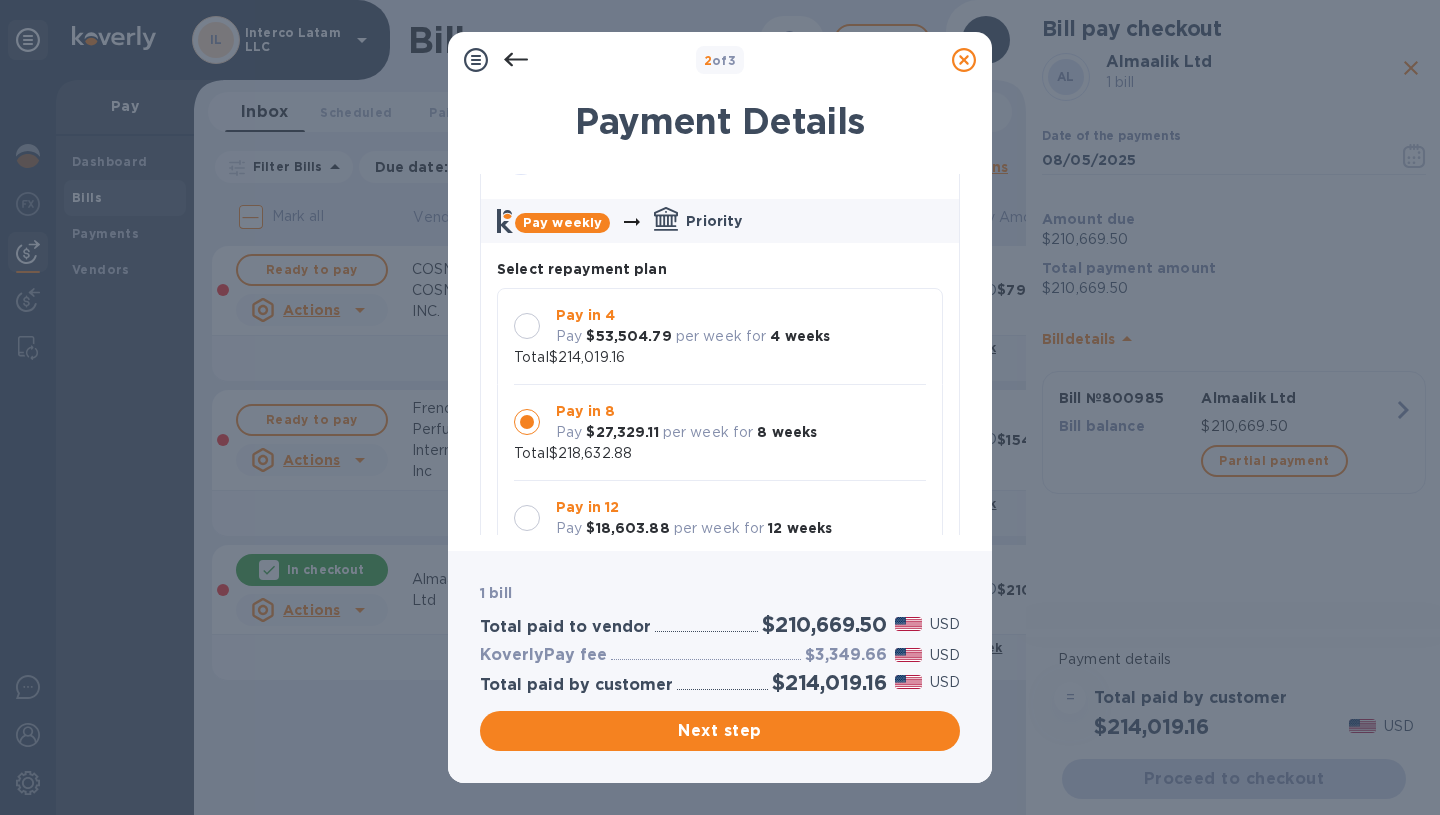 scroll, scrollTop: 19, scrollLeft: 0, axis: vertical 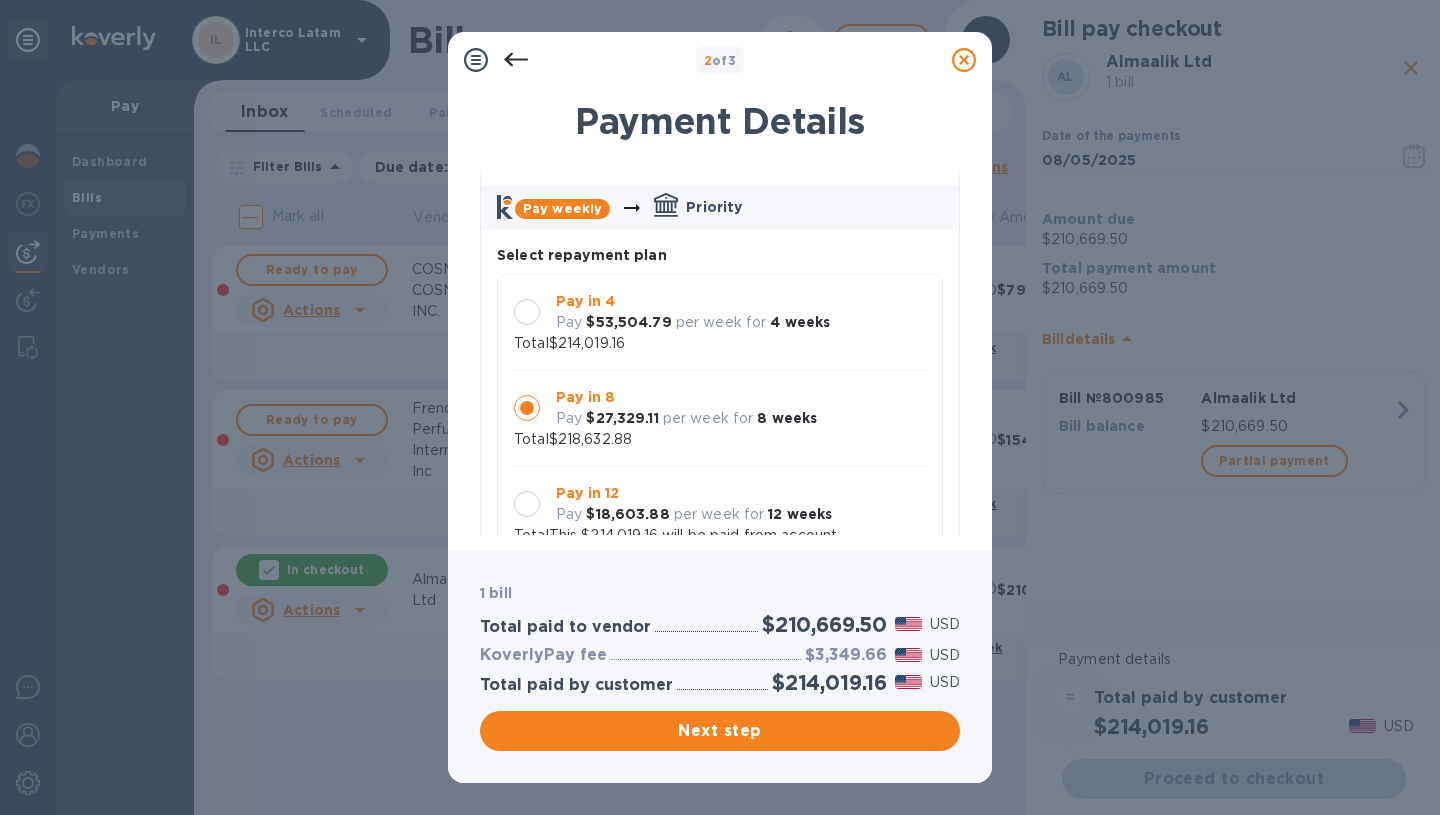 click on "Pay in 4 Pay $53,504.79 per week for 4 weeks Total  $214,019.16" at bounding box center (720, 322) 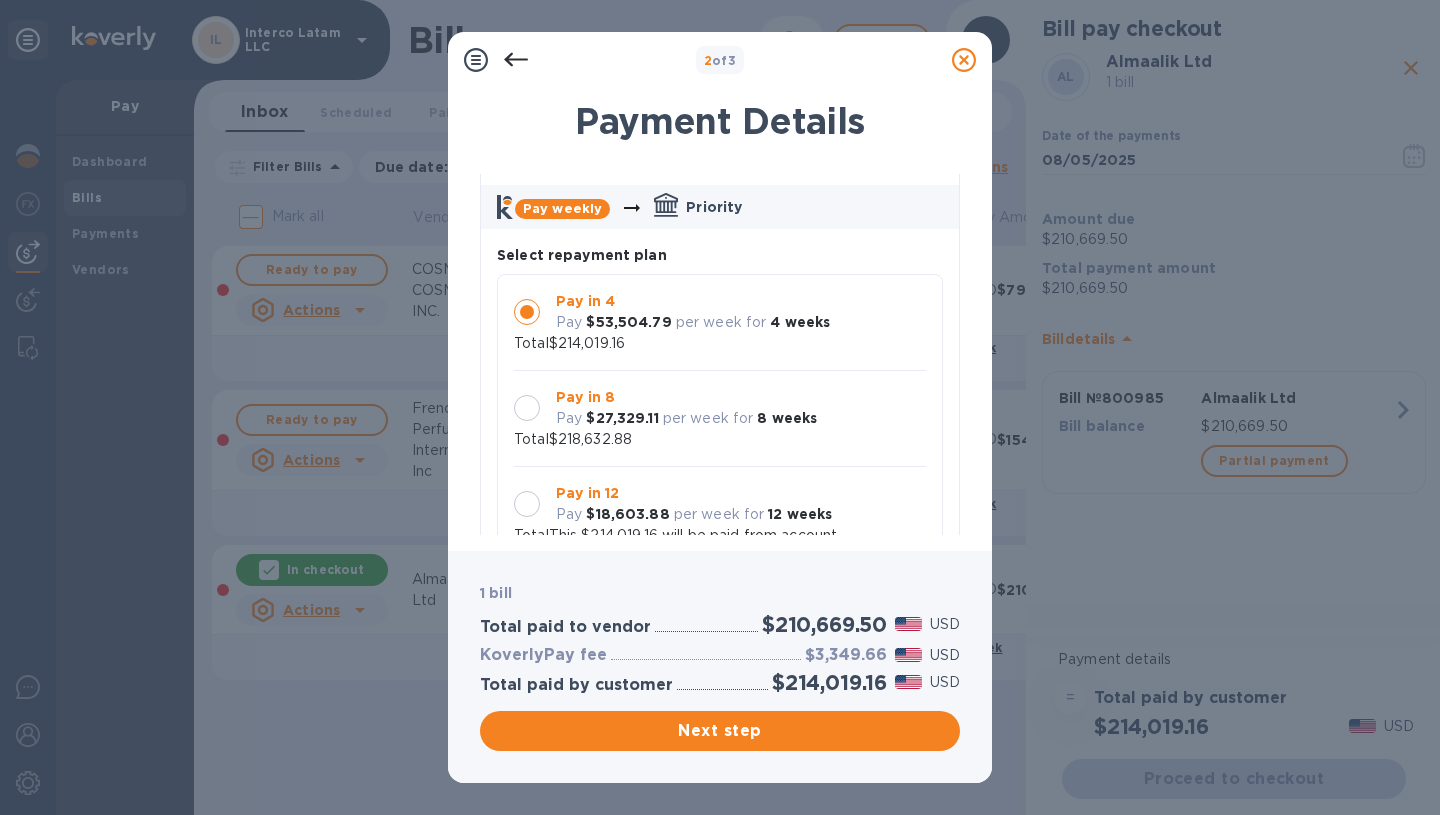 scroll, scrollTop: 19, scrollLeft: 0, axis: vertical 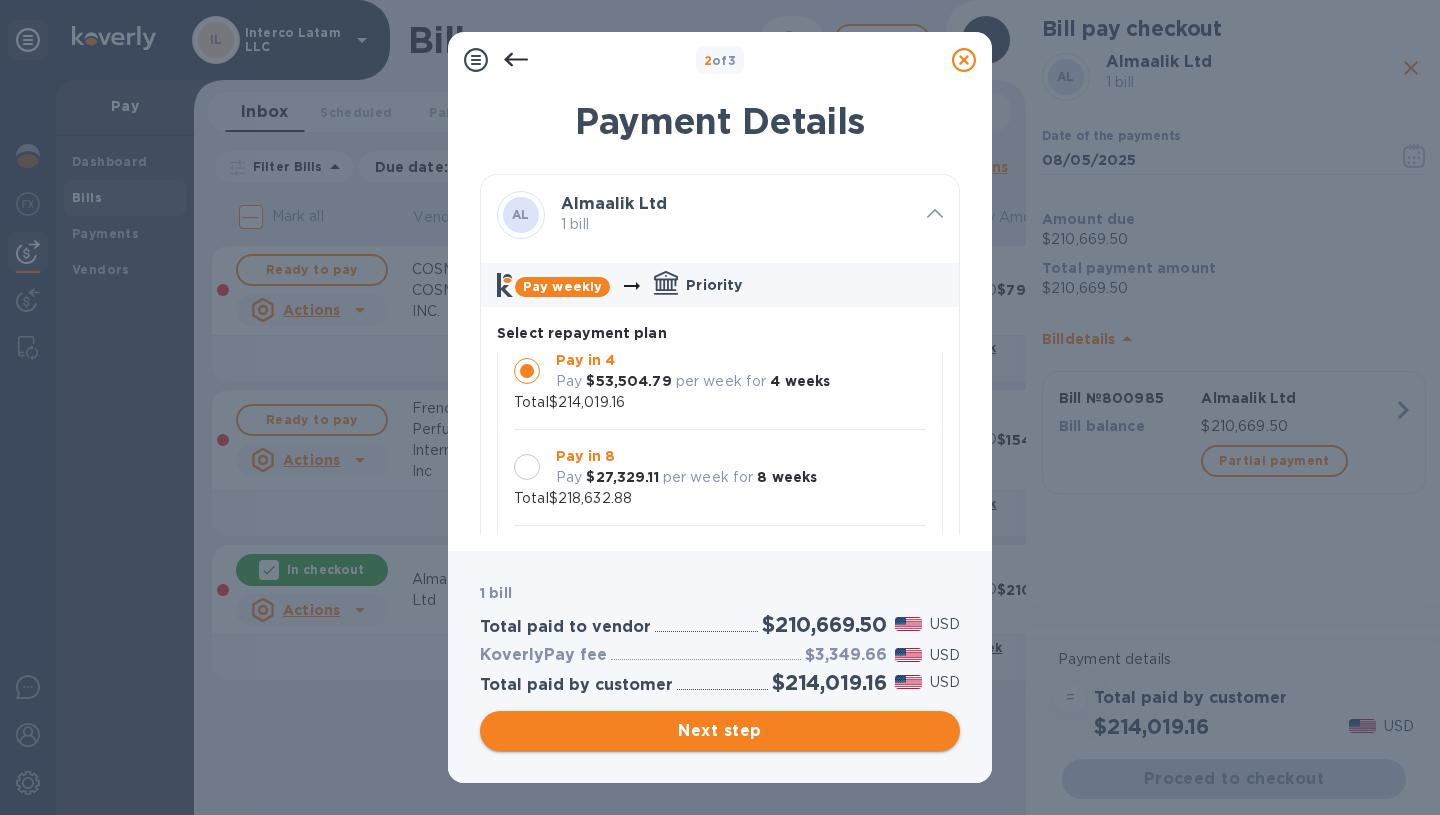 click on "Next step" at bounding box center (720, 731) 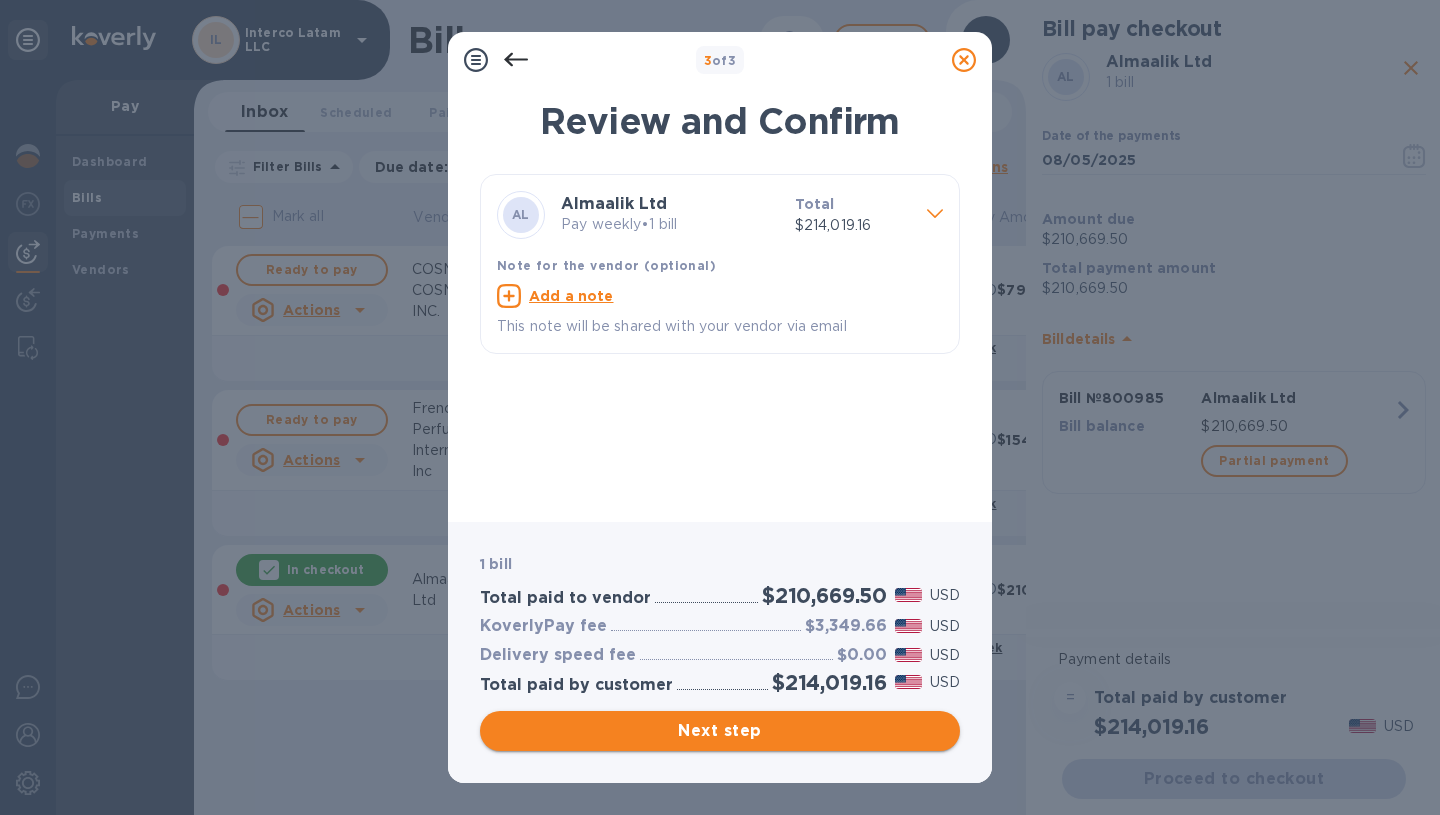 click on "Next step" at bounding box center (720, 731) 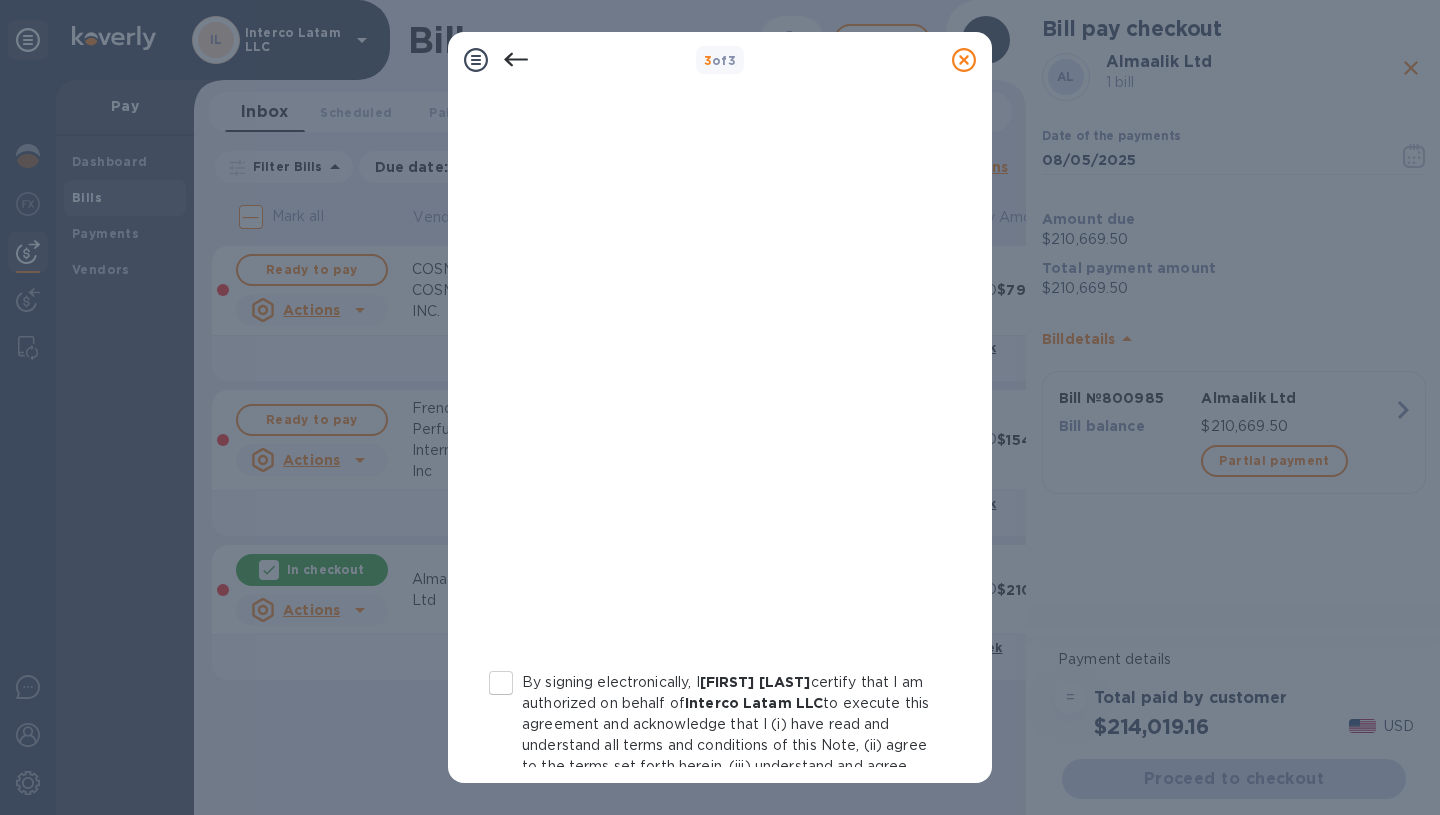 scroll, scrollTop: 302, scrollLeft: 0, axis: vertical 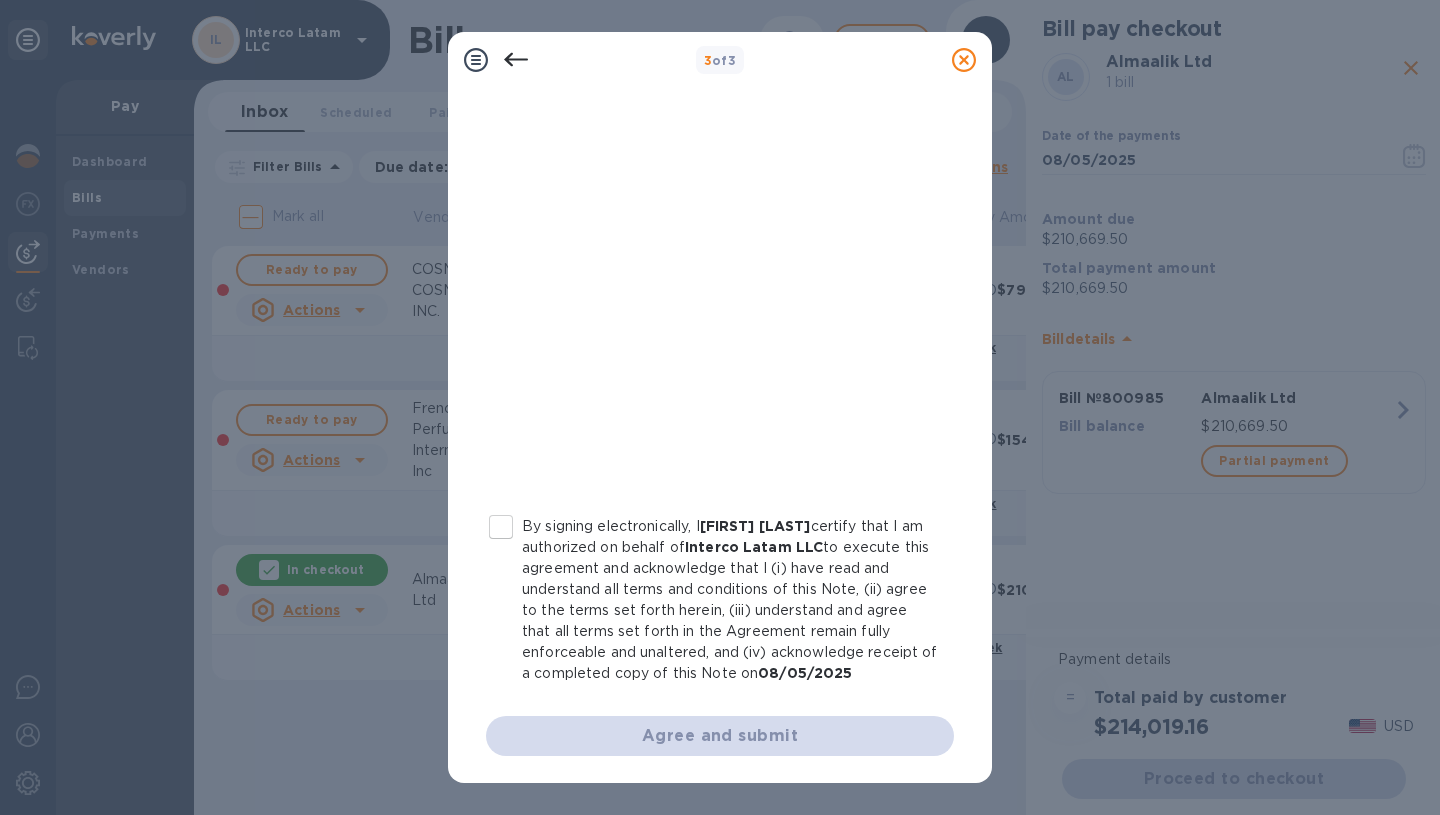 click on "By signing electronically, I  [FIRST] [LAST]  certify that I am authorized on behalf of  Interco Latam LLC  to execute this agreement and acknowledge that I (i) have read and understand all terms and conditions of this Note, (ii) agree to the terms set forth herein, (iii) understand and agree that all terms set forth in the Agreement remain fully enforceable and unaltered, and (iv) acknowledge receipt of a completed copy of this Note on  [DATE]" at bounding box center [501, 527] 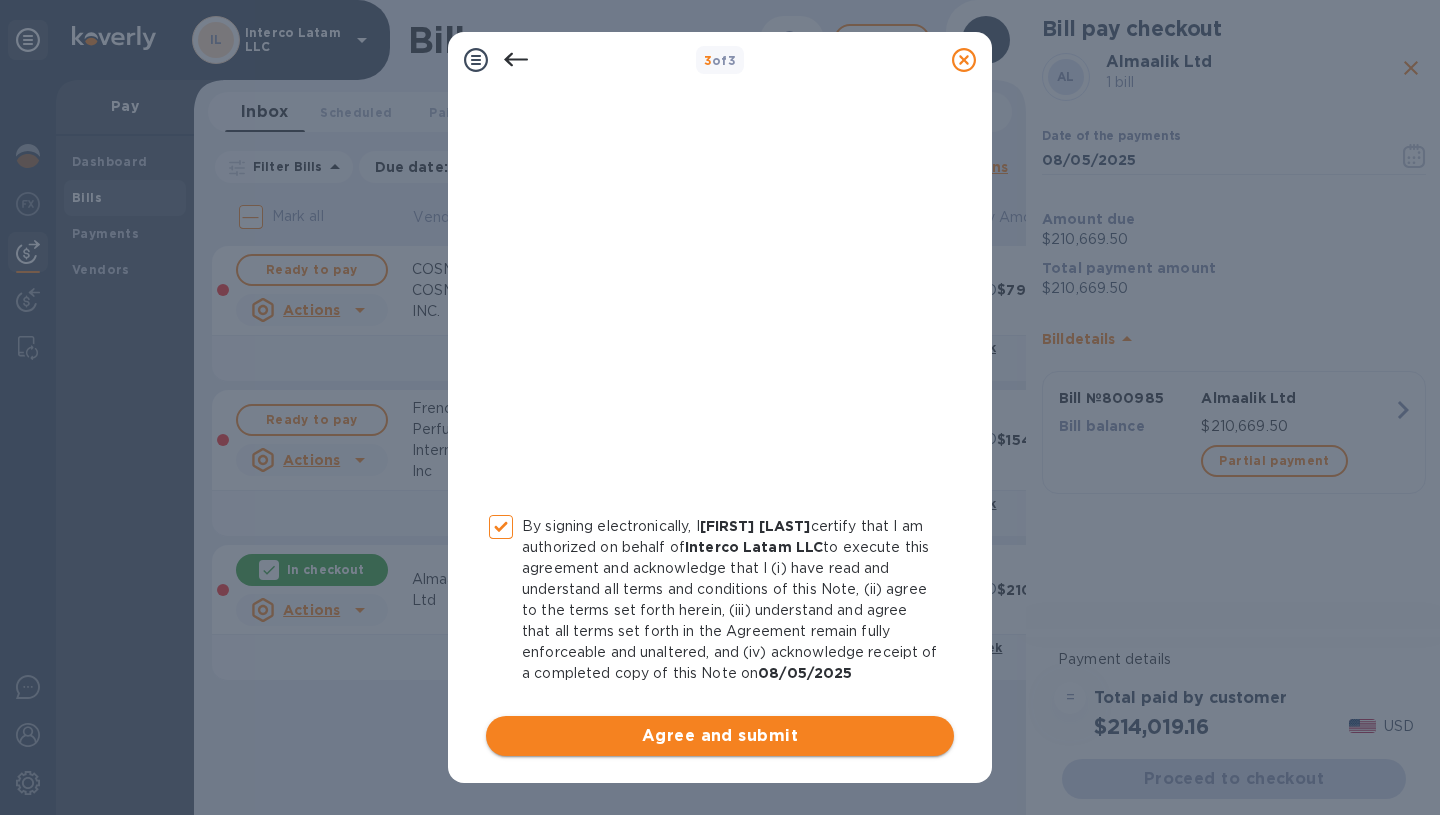 click on "Agree and submit" at bounding box center (720, 736) 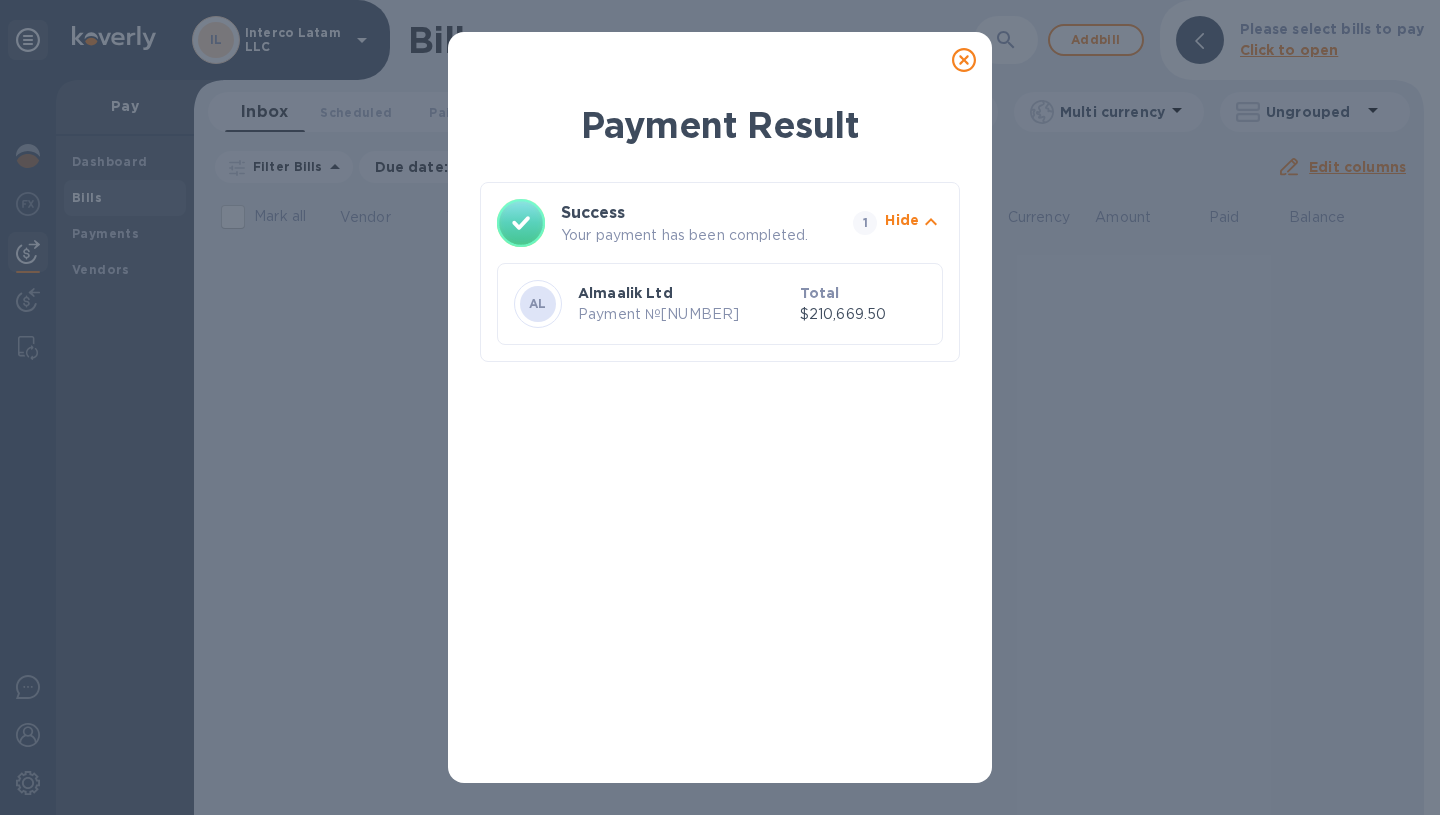 click 